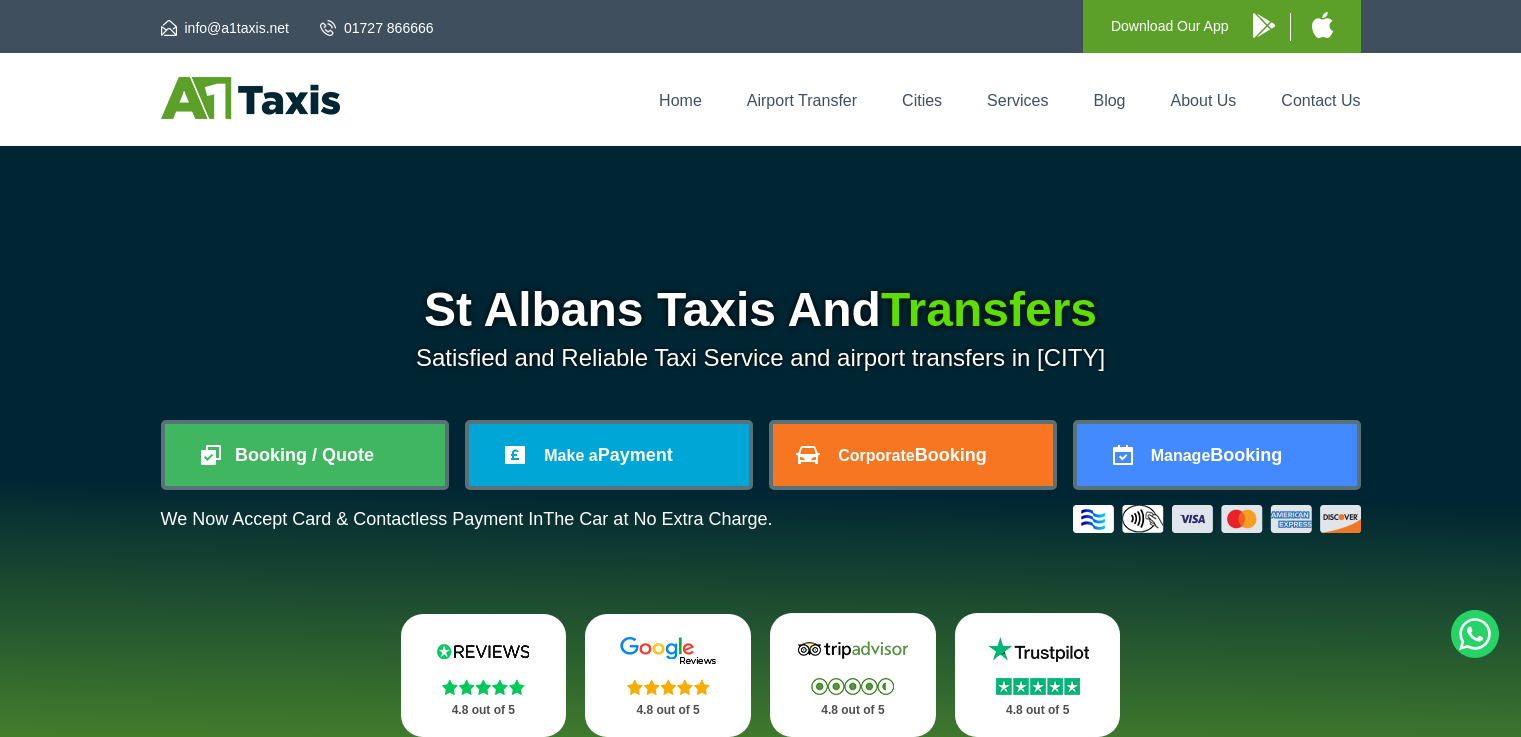 scroll, scrollTop: 0, scrollLeft: 0, axis: both 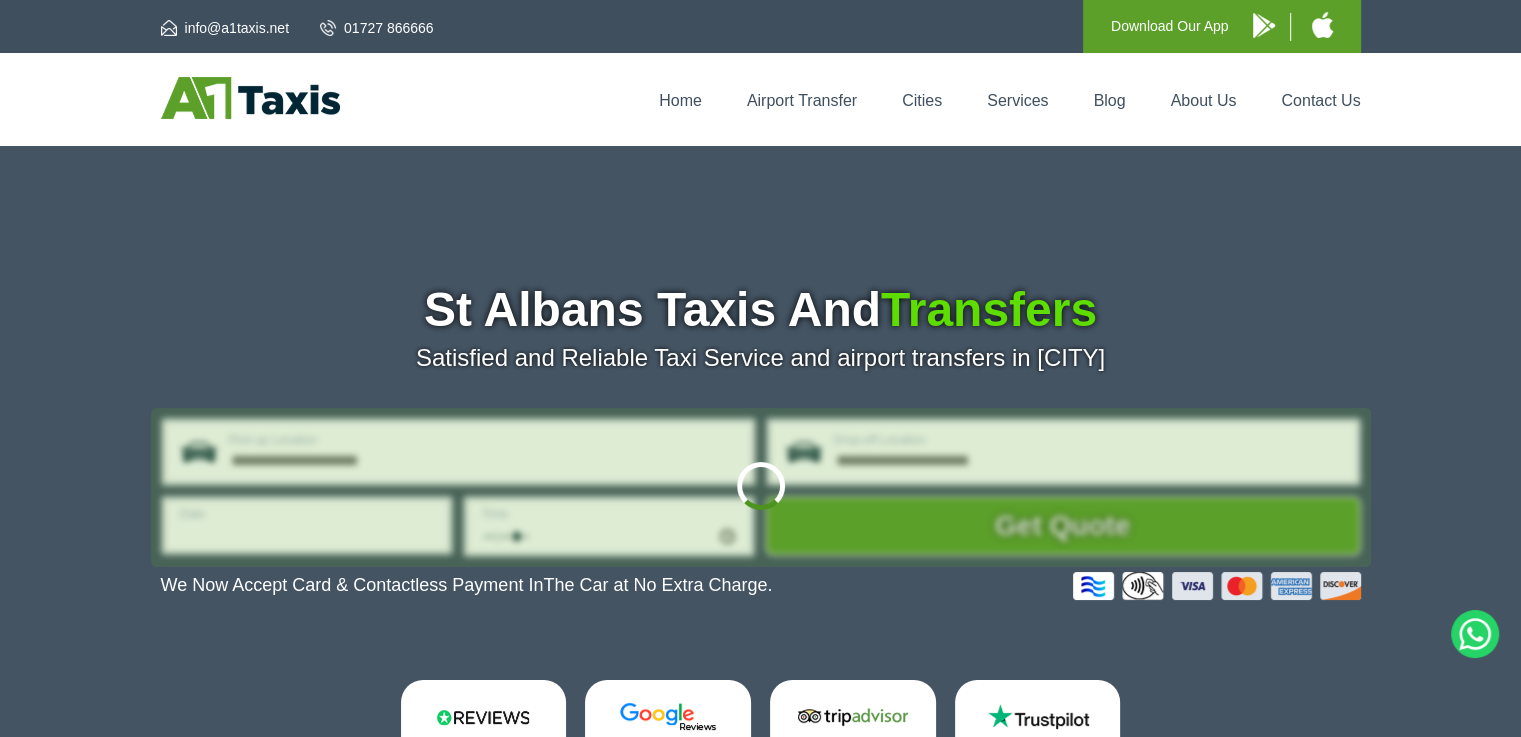 type on "**********" 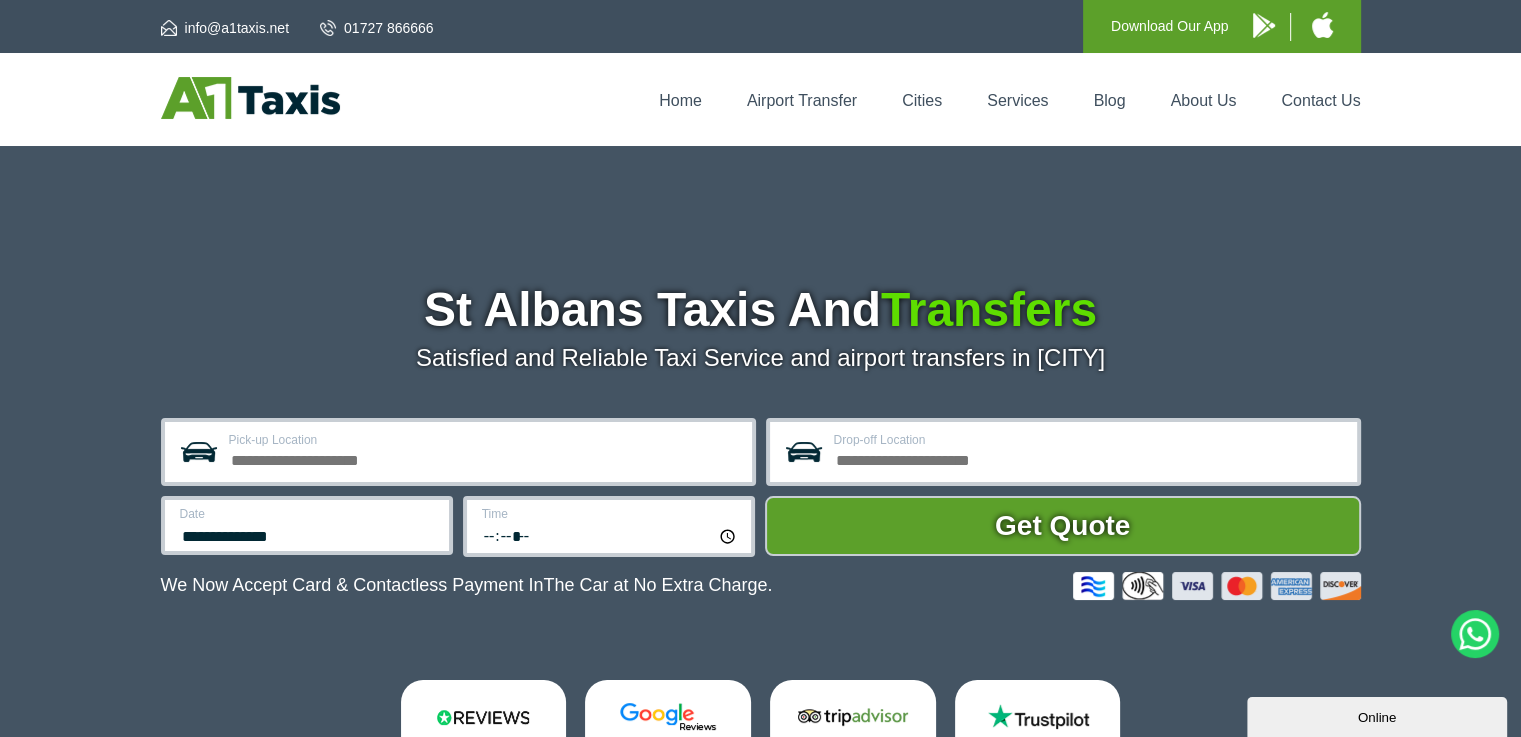 scroll, scrollTop: 0, scrollLeft: 0, axis: both 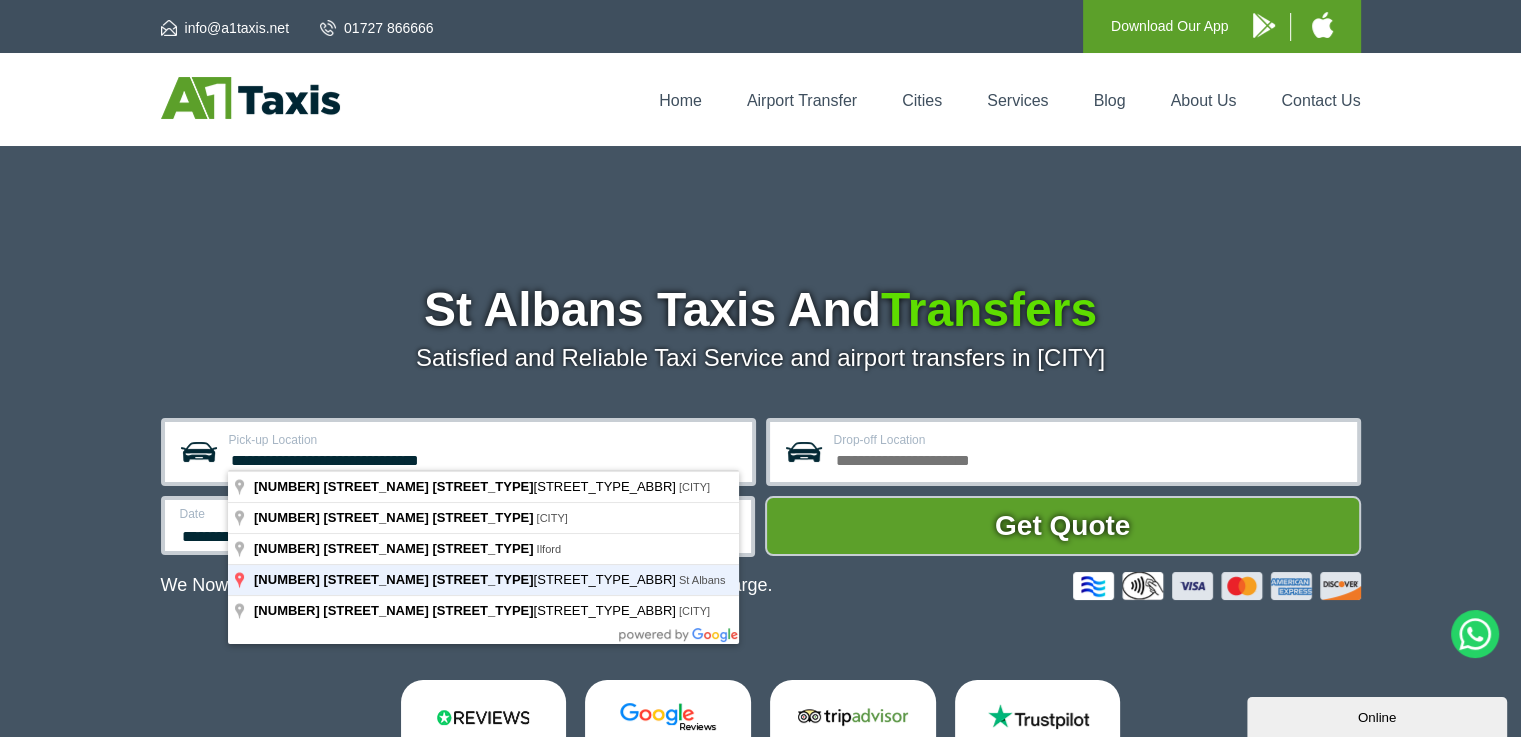 type on "**********" 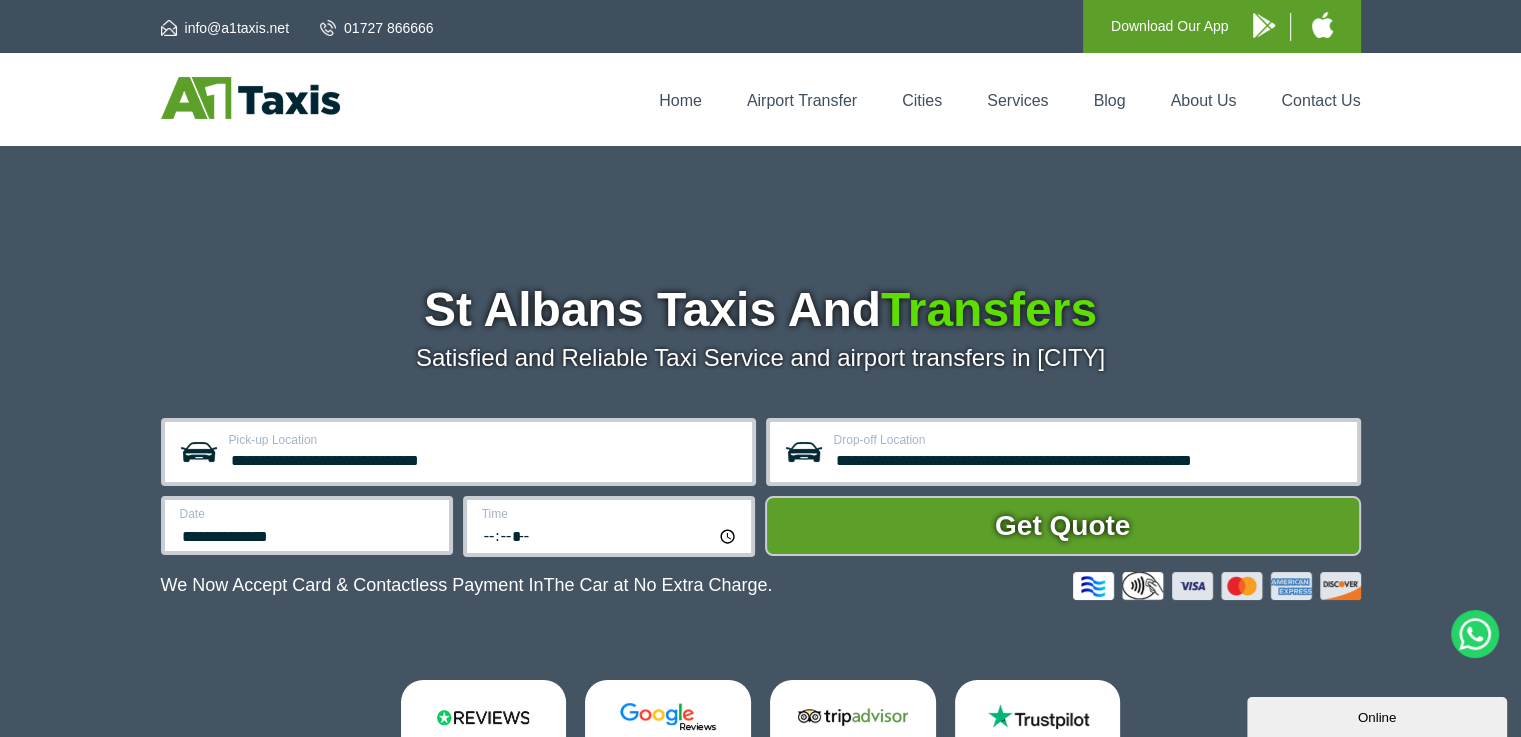 type on "**********" 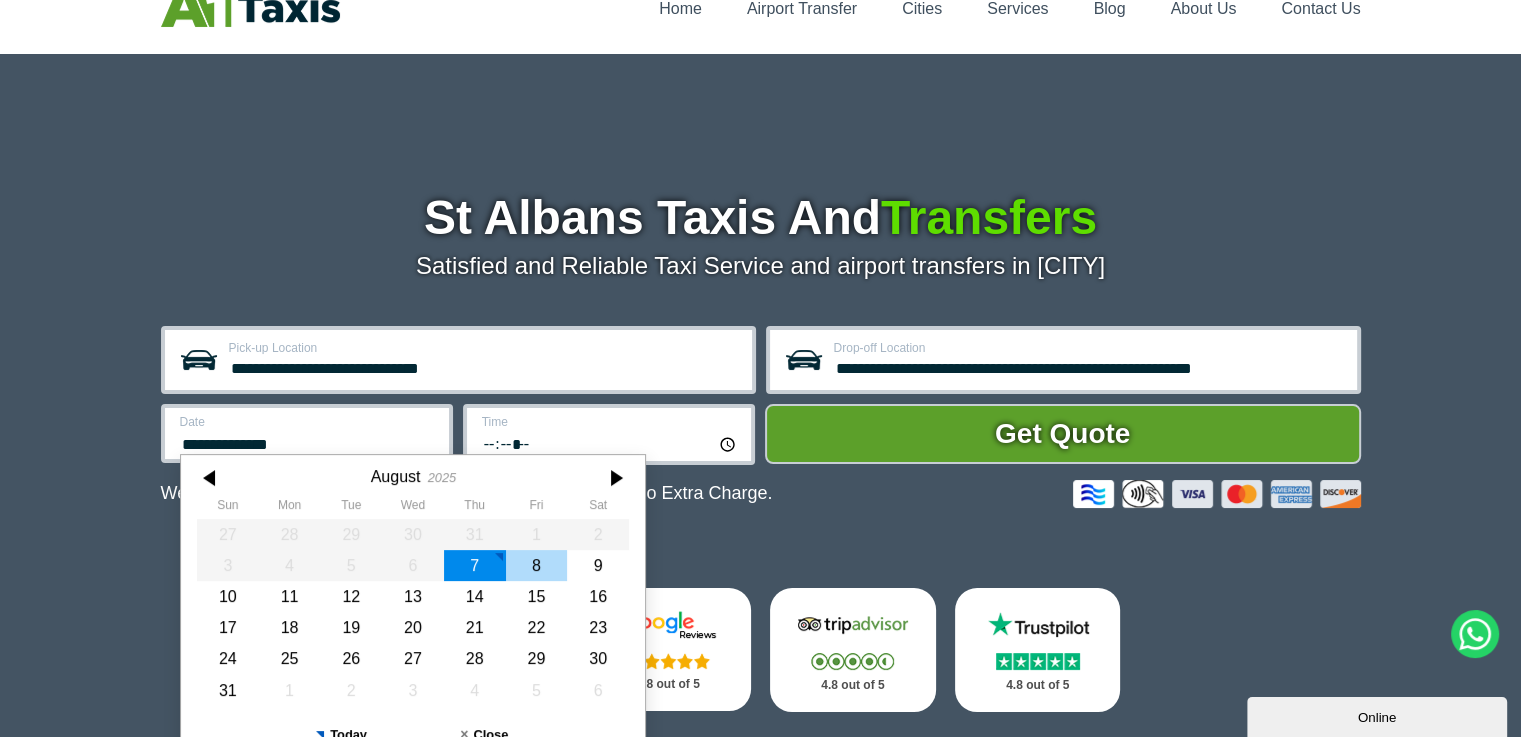 click on "8" at bounding box center (536, 565) 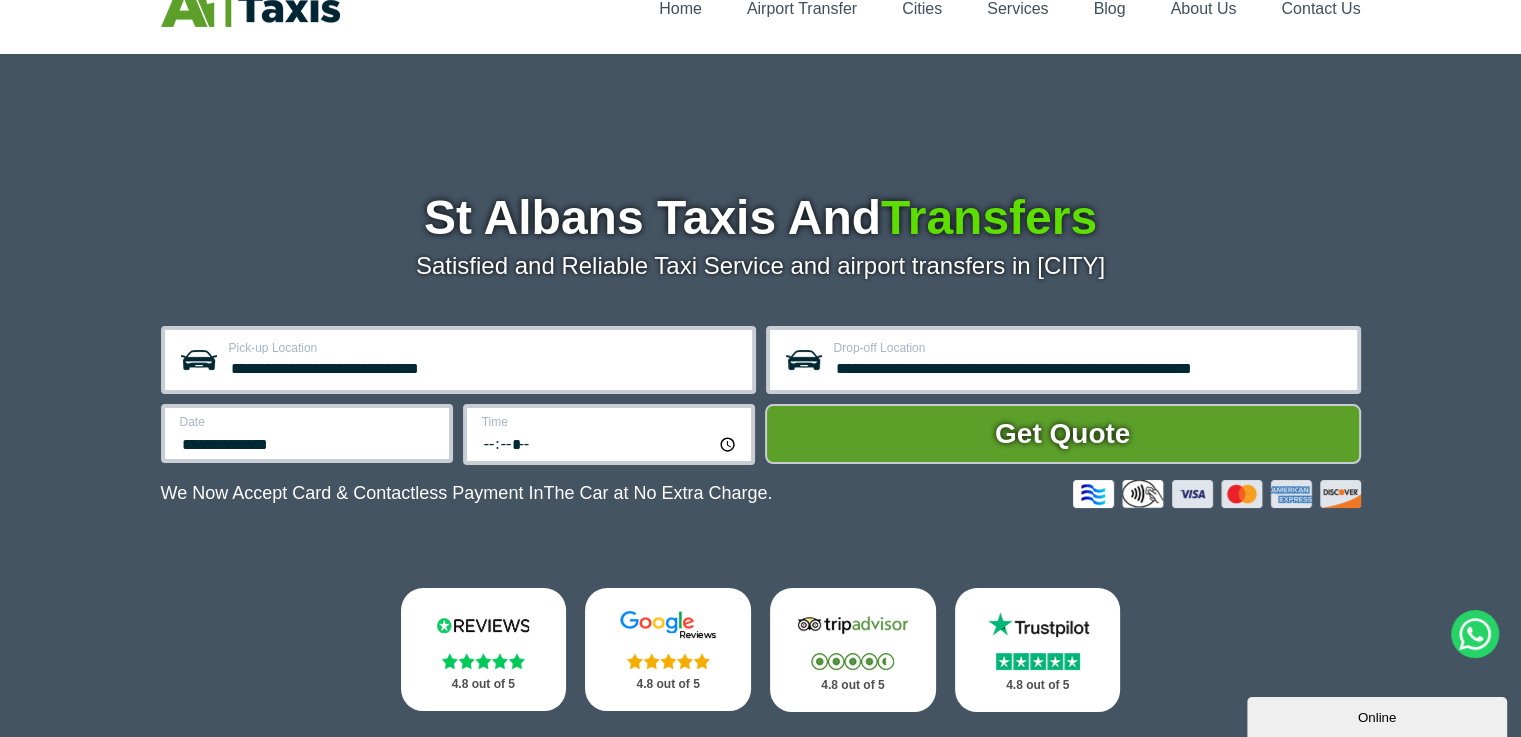 click on "*****" at bounding box center [610, 443] 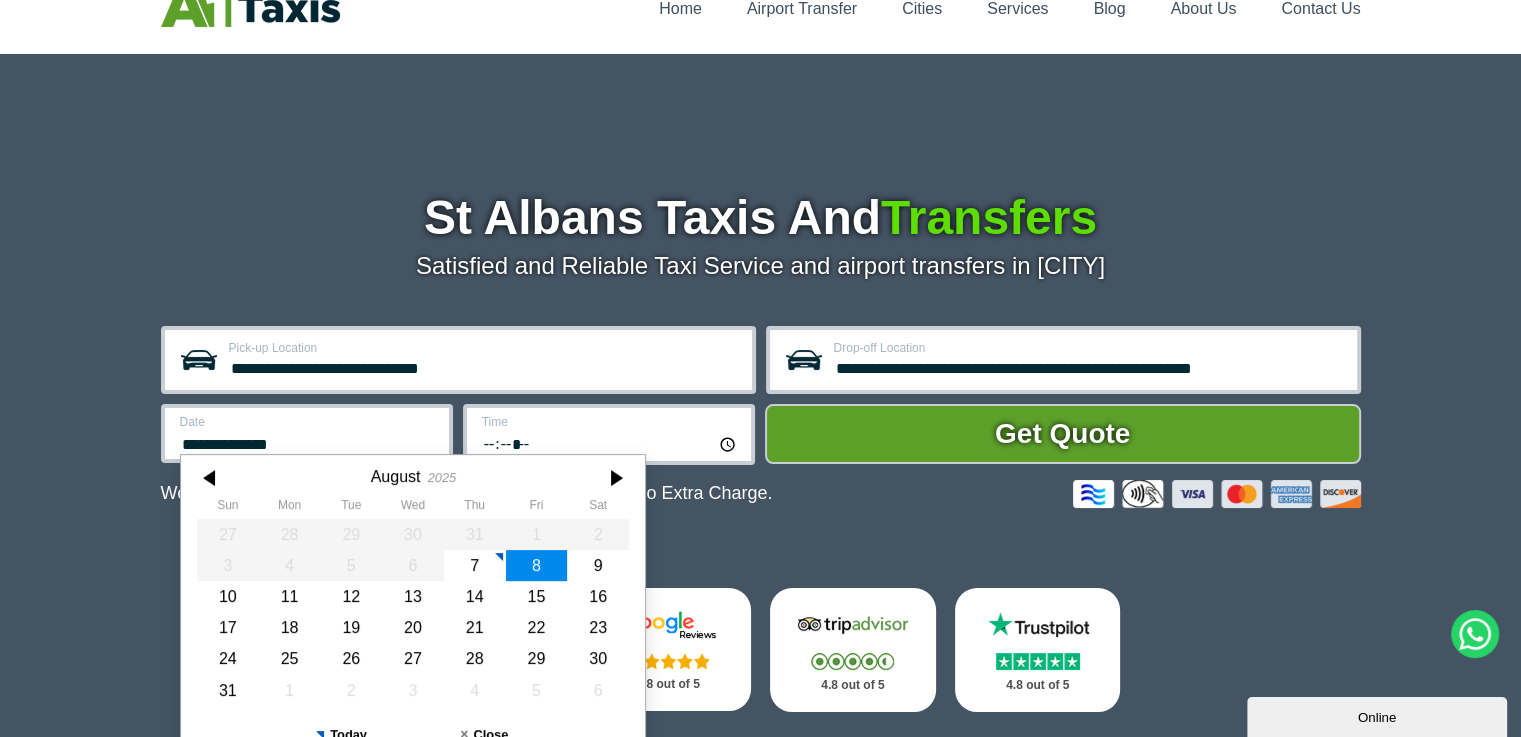 click on "8" at bounding box center [536, 565] 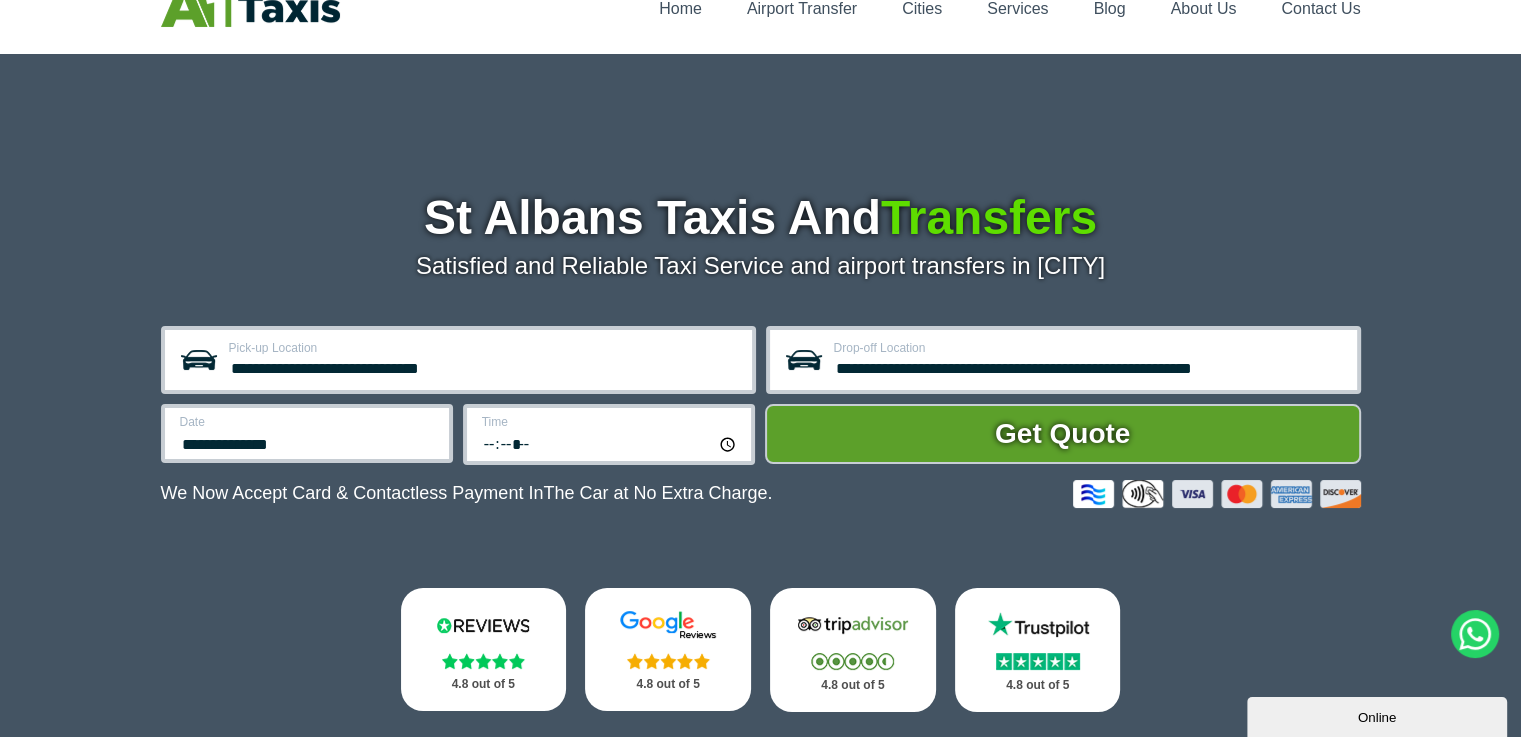 click on "*****" at bounding box center [610, 443] 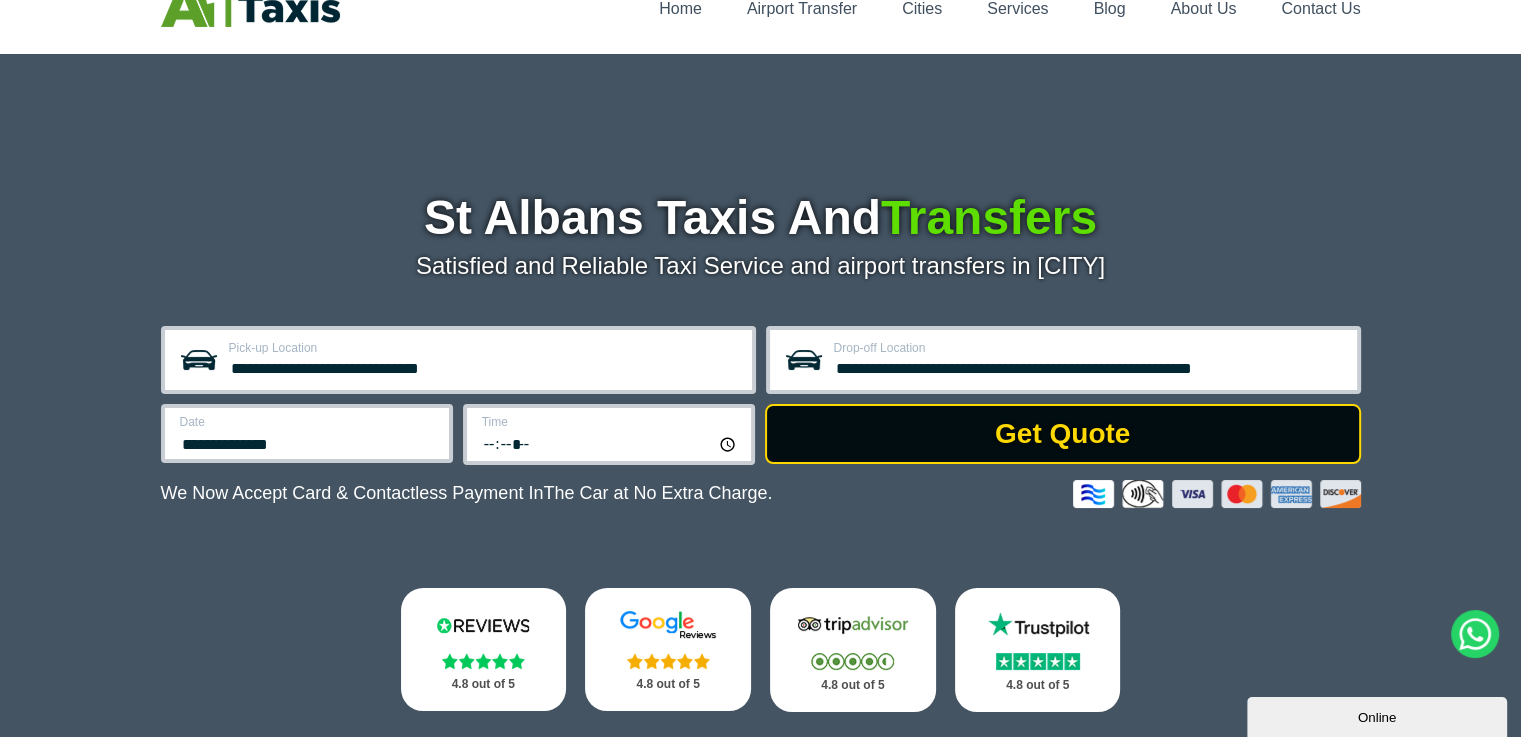 click on "Get Quote" at bounding box center (1063, 434) 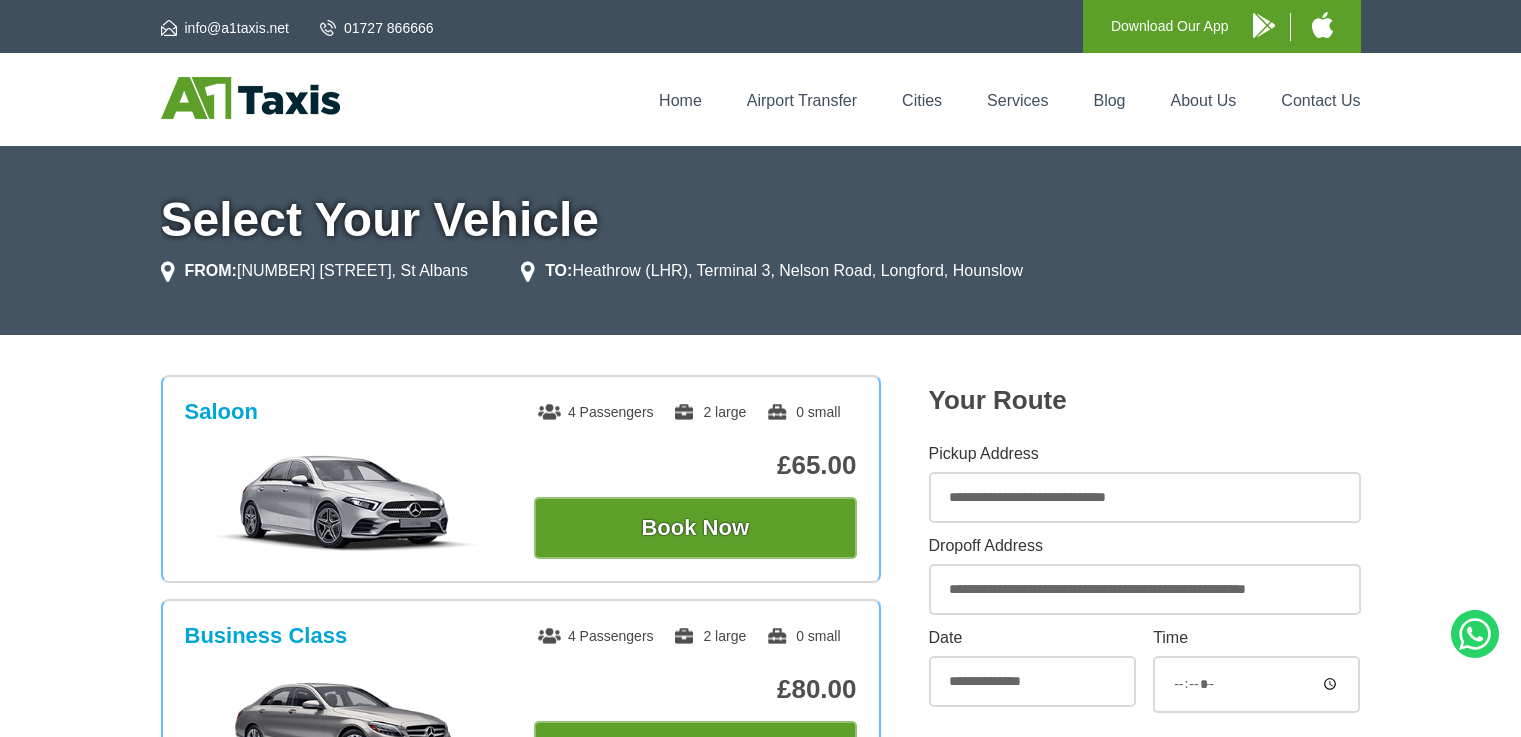 scroll, scrollTop: 0, scrollLeft: 0, axis: both 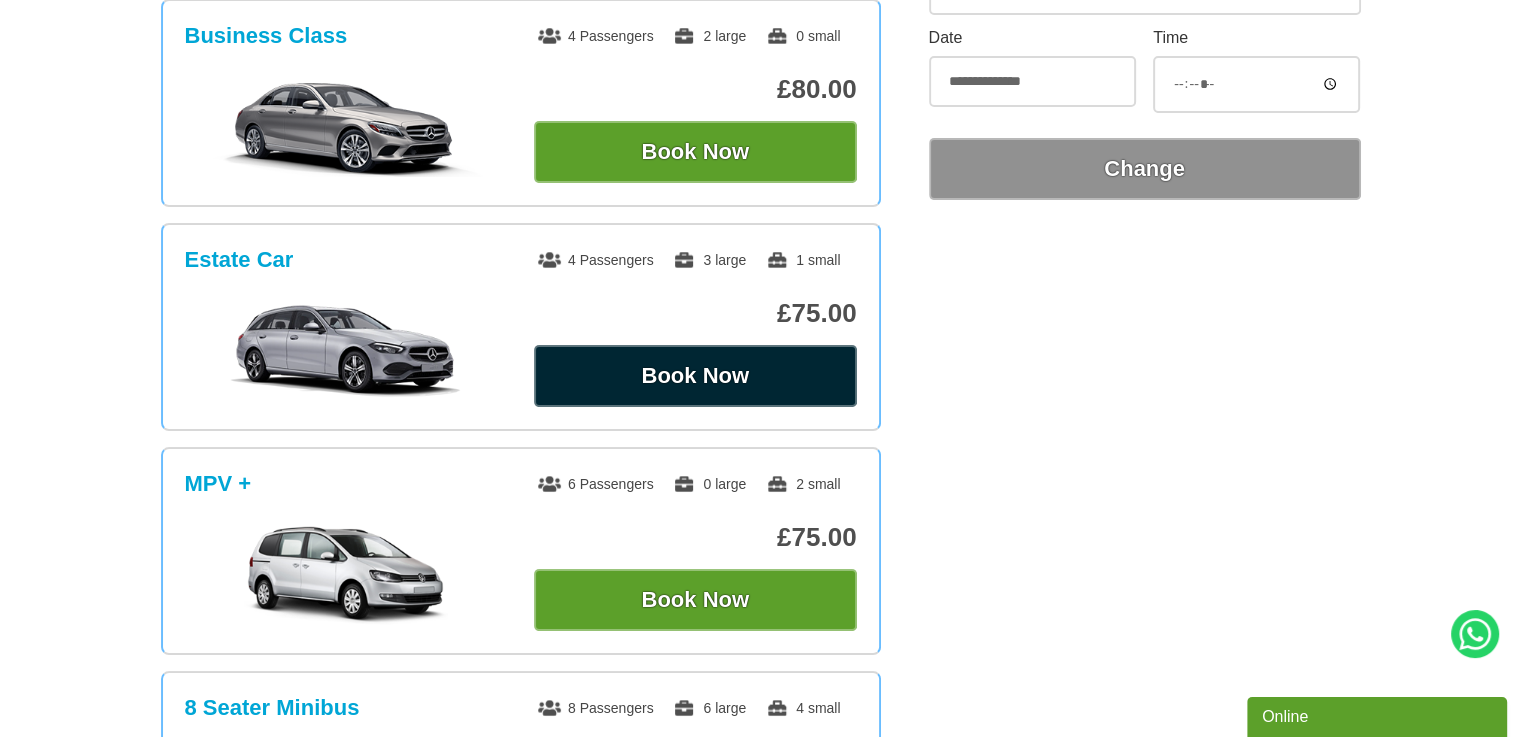click on "Book Now" at bounding box center [695, 376] 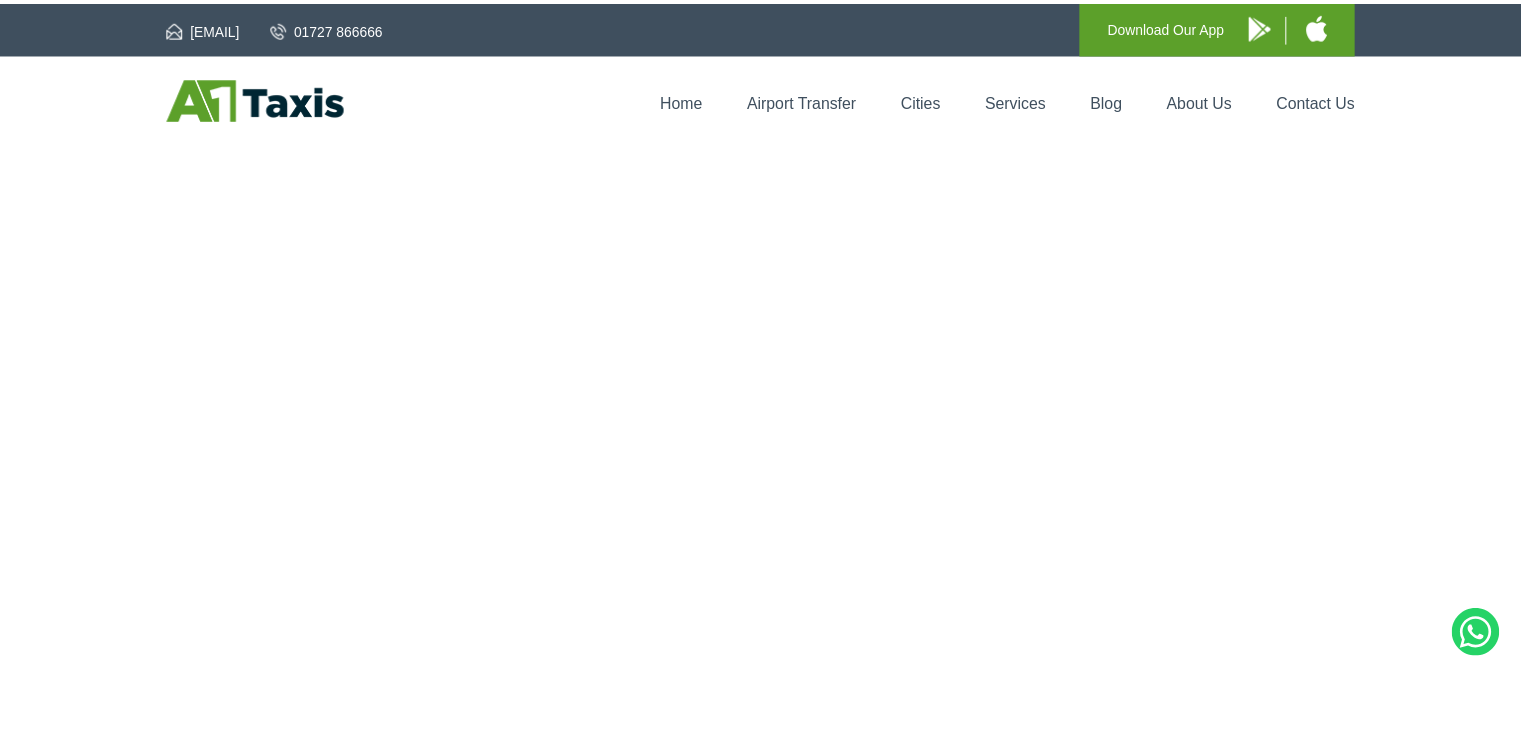 scroll, scrollTop: 0, scrollLeft: 0, axis: both 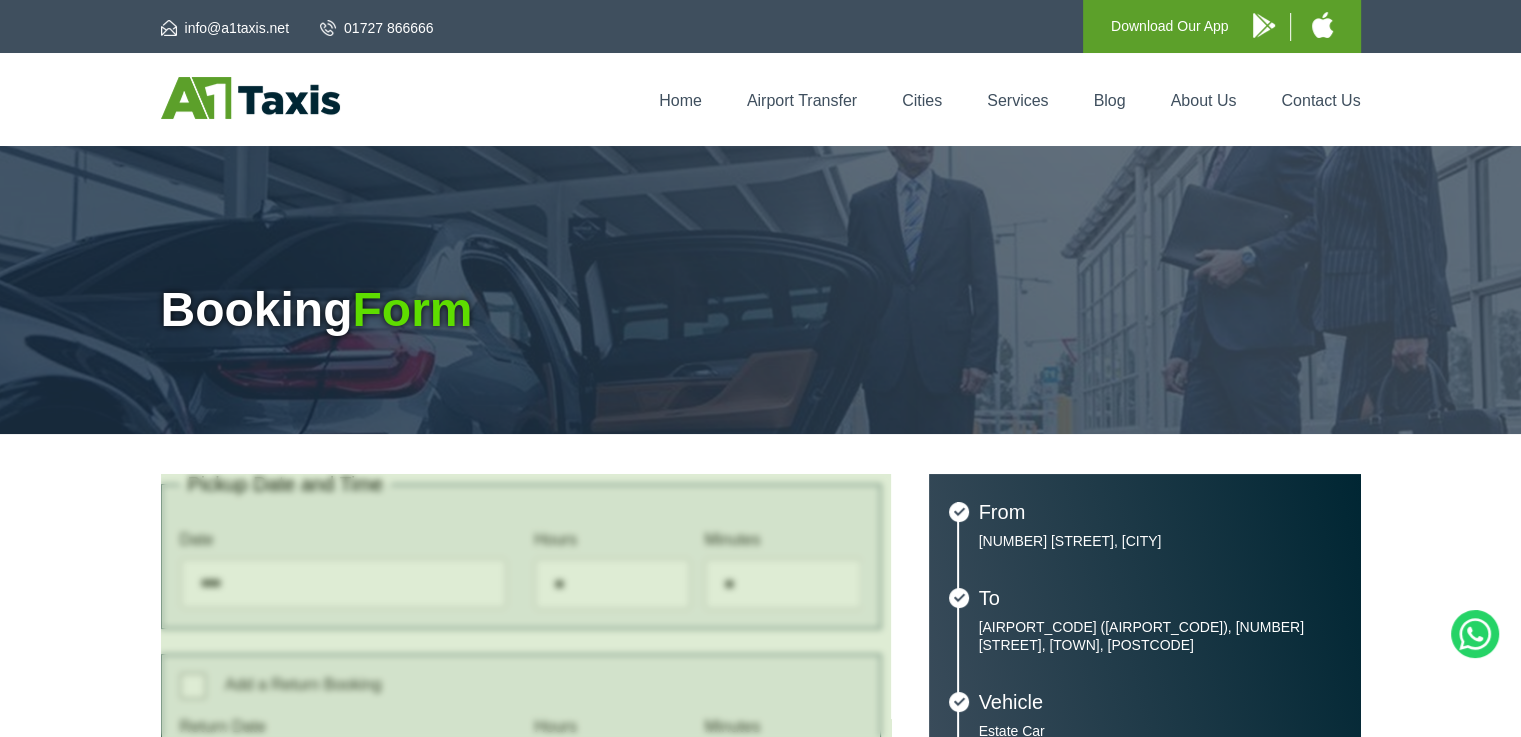 type on "**********" 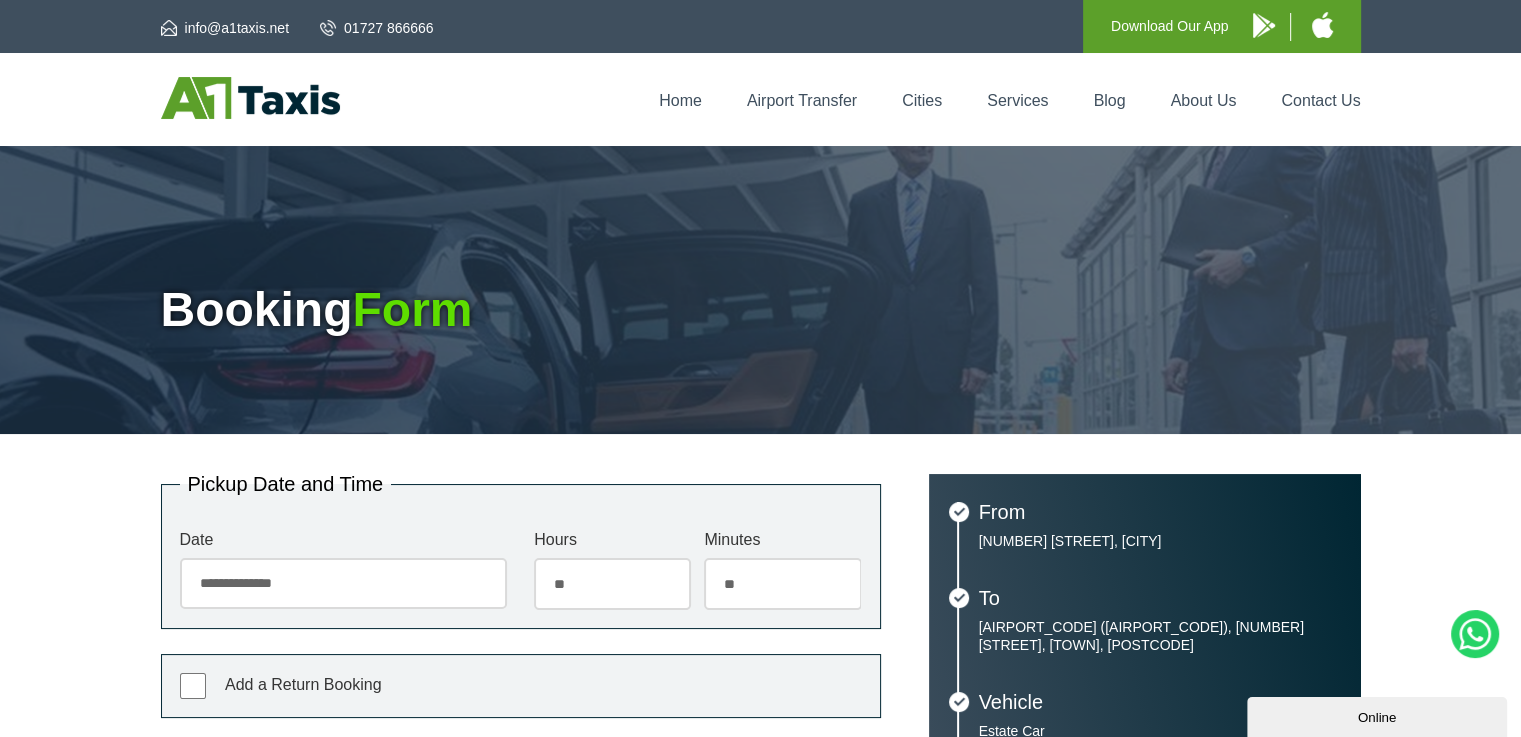 scroll, scrollTop: 0, scrollLeft: 0, axis: both 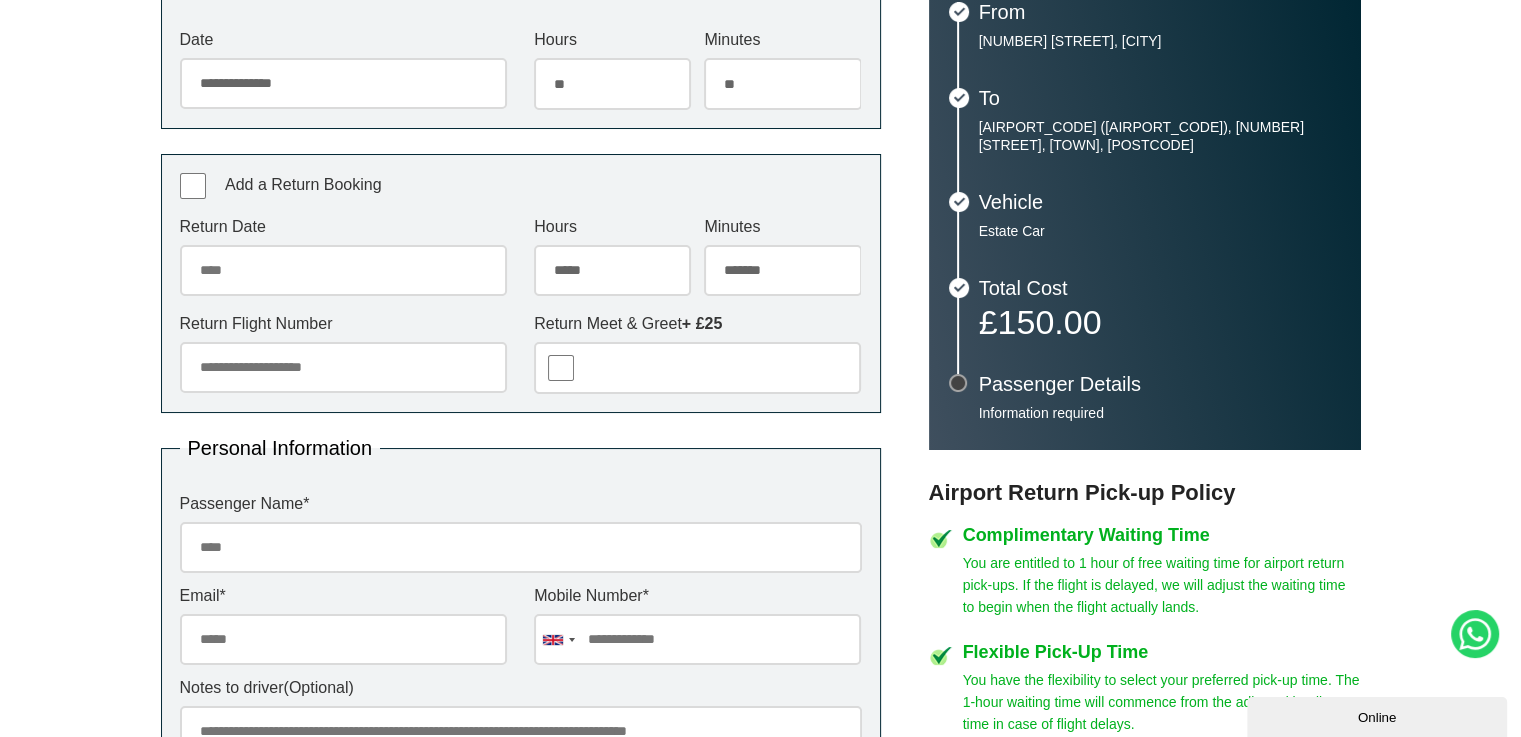 click on "Return Date" at bounding box center [343, 270] 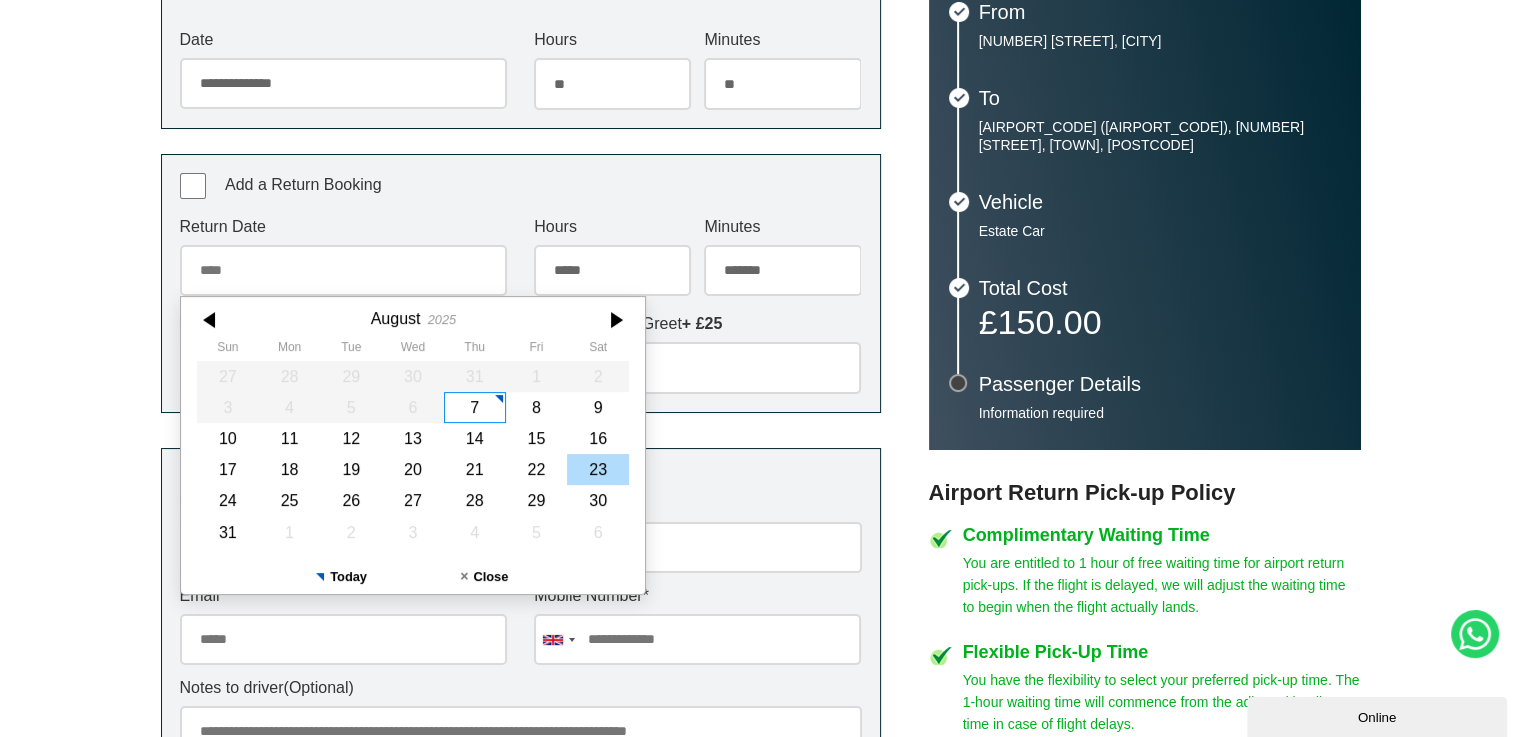 click on "23" at bounding box center [598, 469] 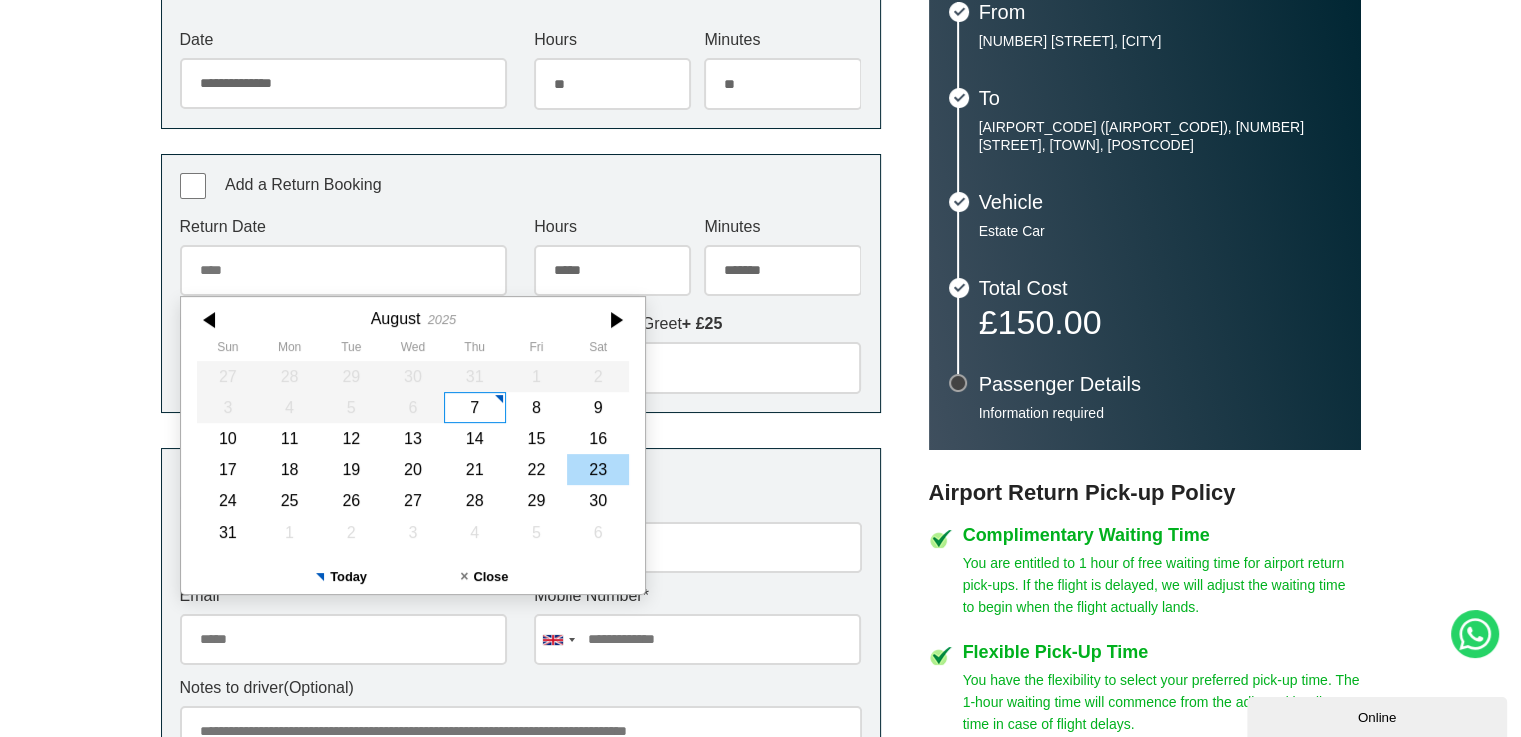 type on "**********" 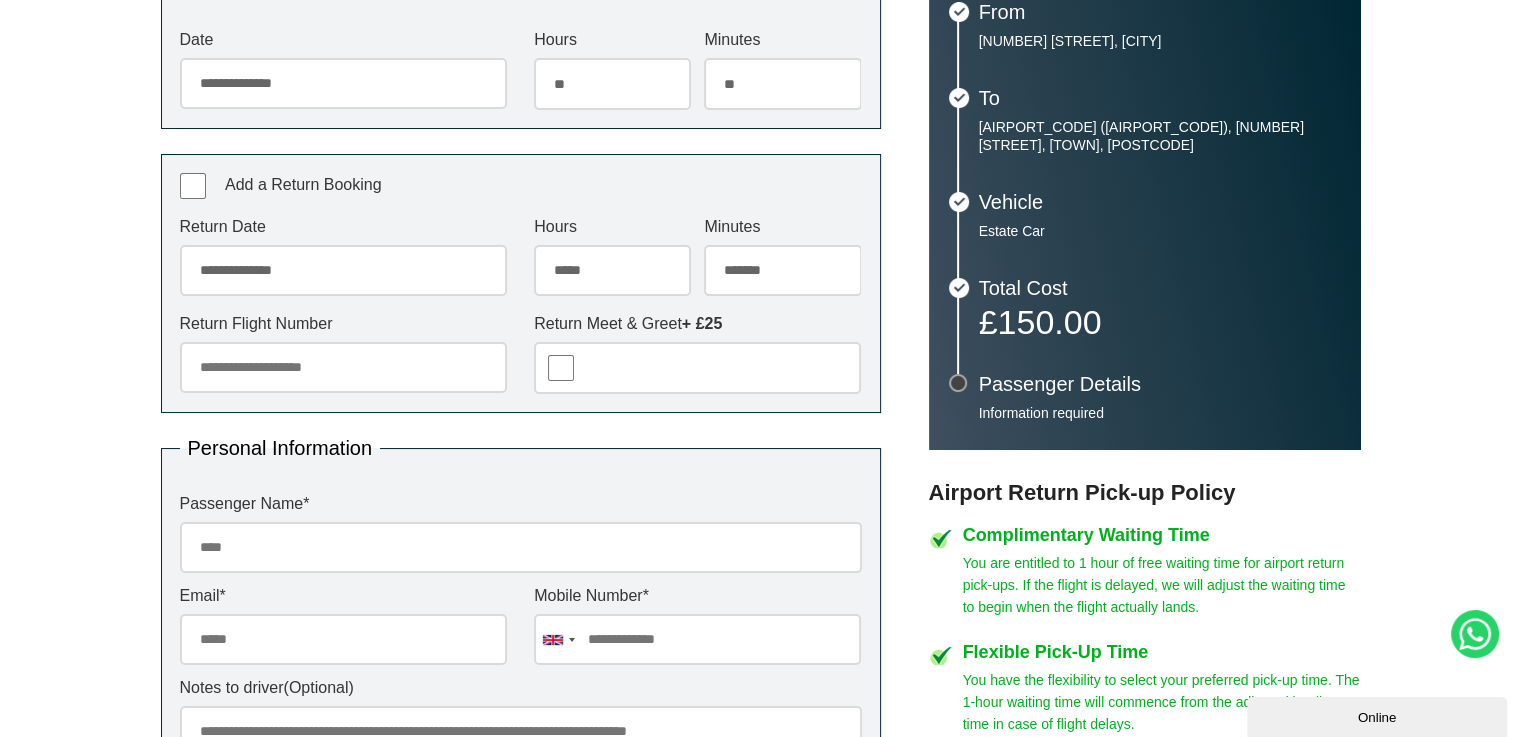 click on "*****
**
**
**
**
**
**
** ** ** ** ** ** ** ** ** ** ** ** ** ** ** ** ** **" at bounding box center (612, 271) 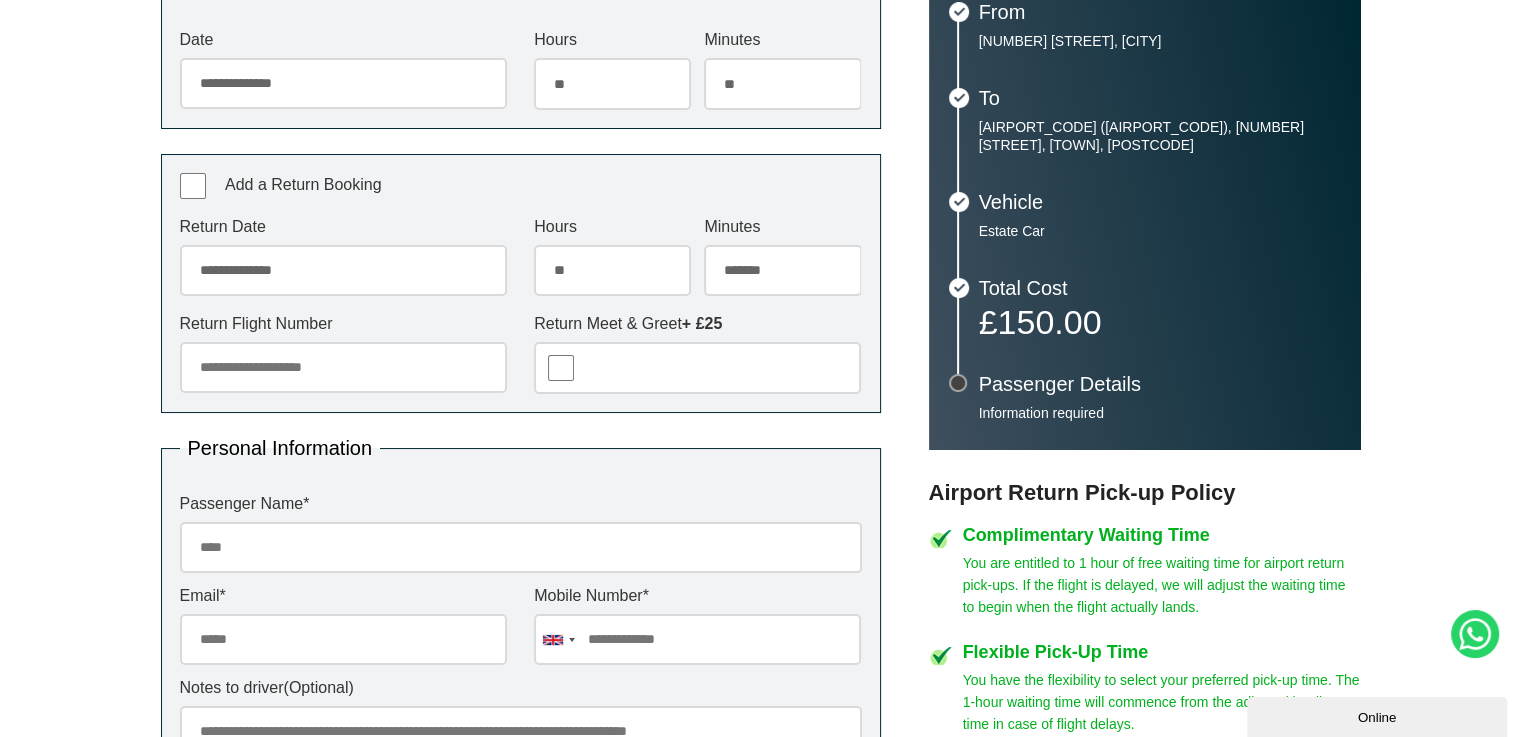 click on "*****
**
**
**
**
**
**
** ** ** ** ** ** ** ** ** ** ** ** ** ** ** ** ** **" at bounding box center (612, 271) 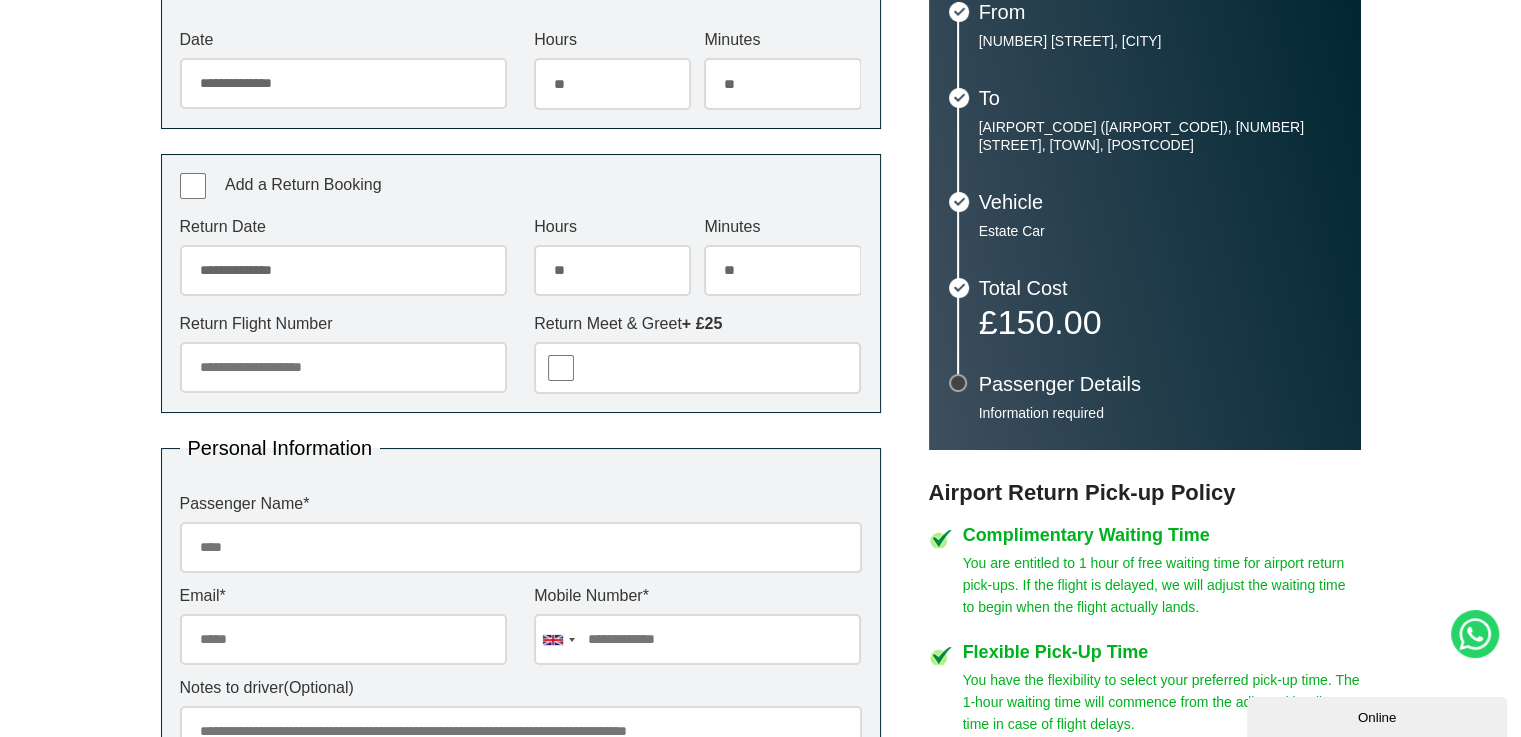 click on "*******
**
**
**
**
**
**
** ** ** ** ** ** ** ** ** ** ** ** ** ** ** ** ** ** ** ** ** ** ** ** ** ** **" at bounding box center (782, 271) 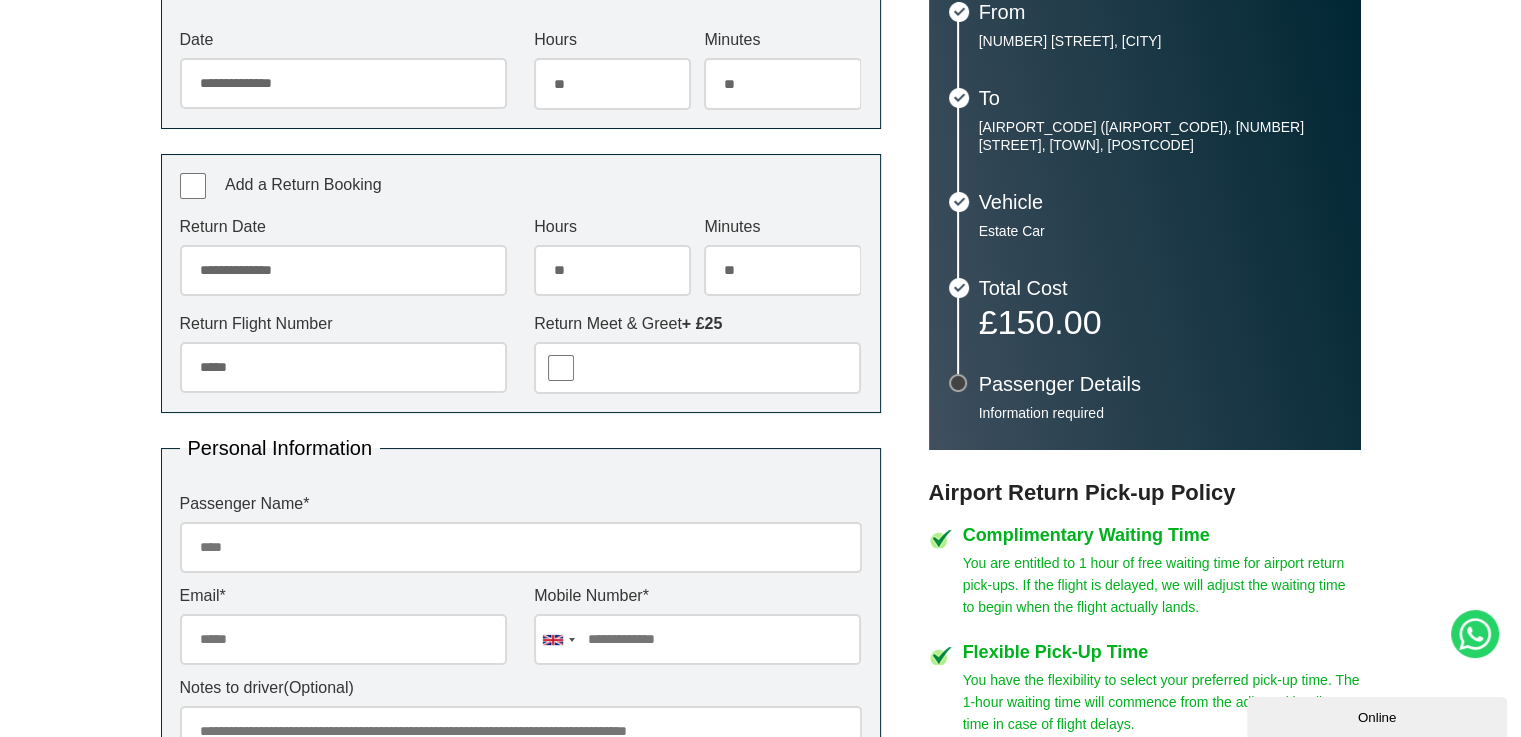 type on "*****" 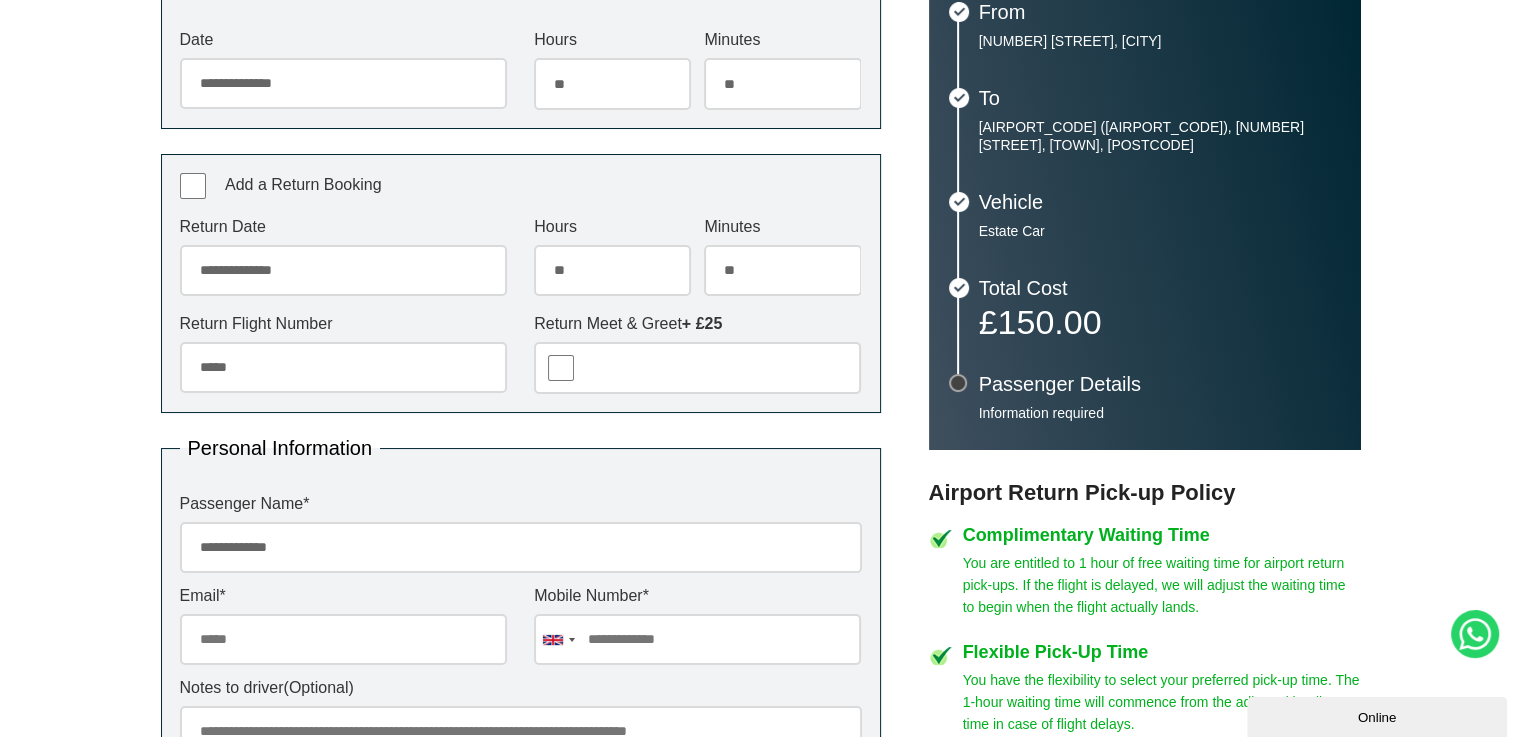 type on "**********" 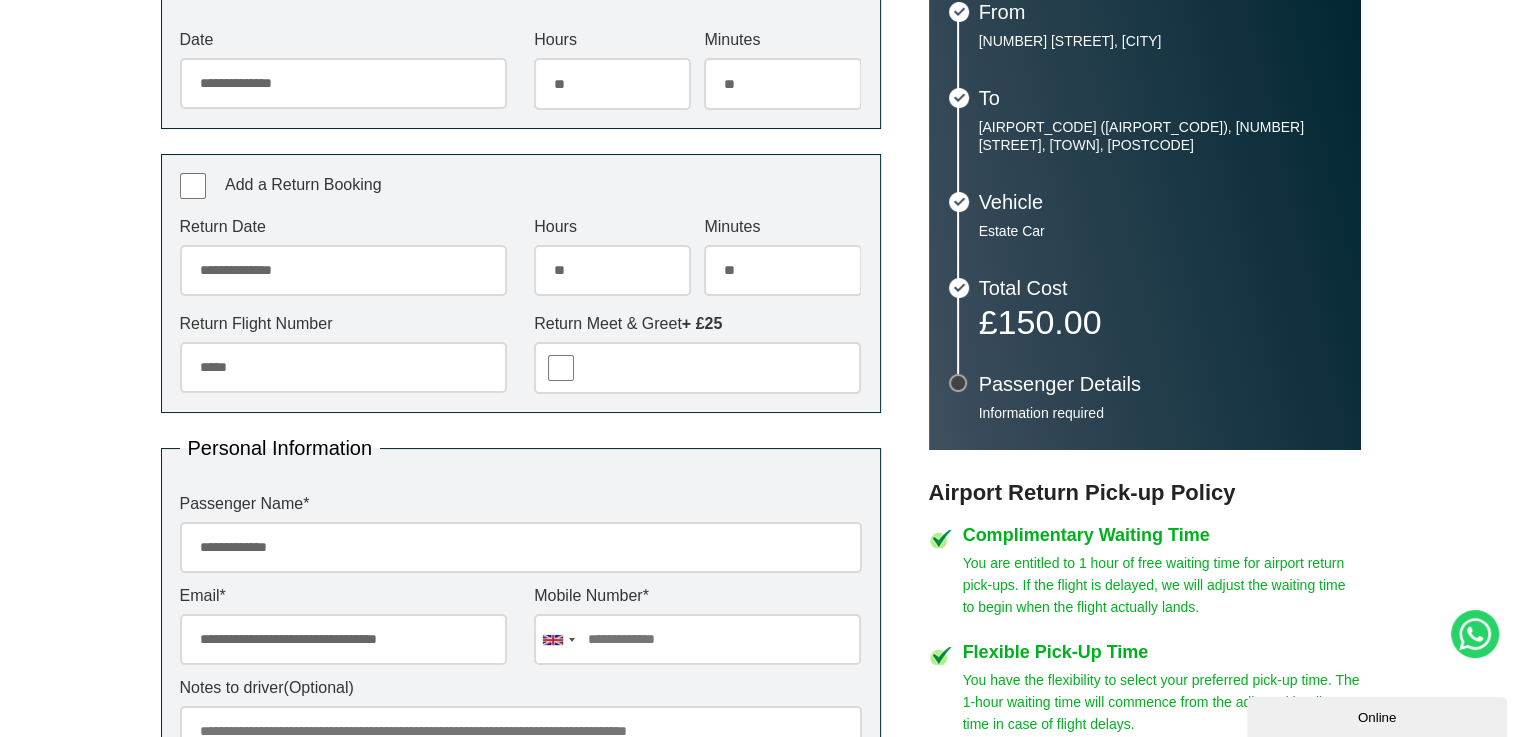 type on "**********" 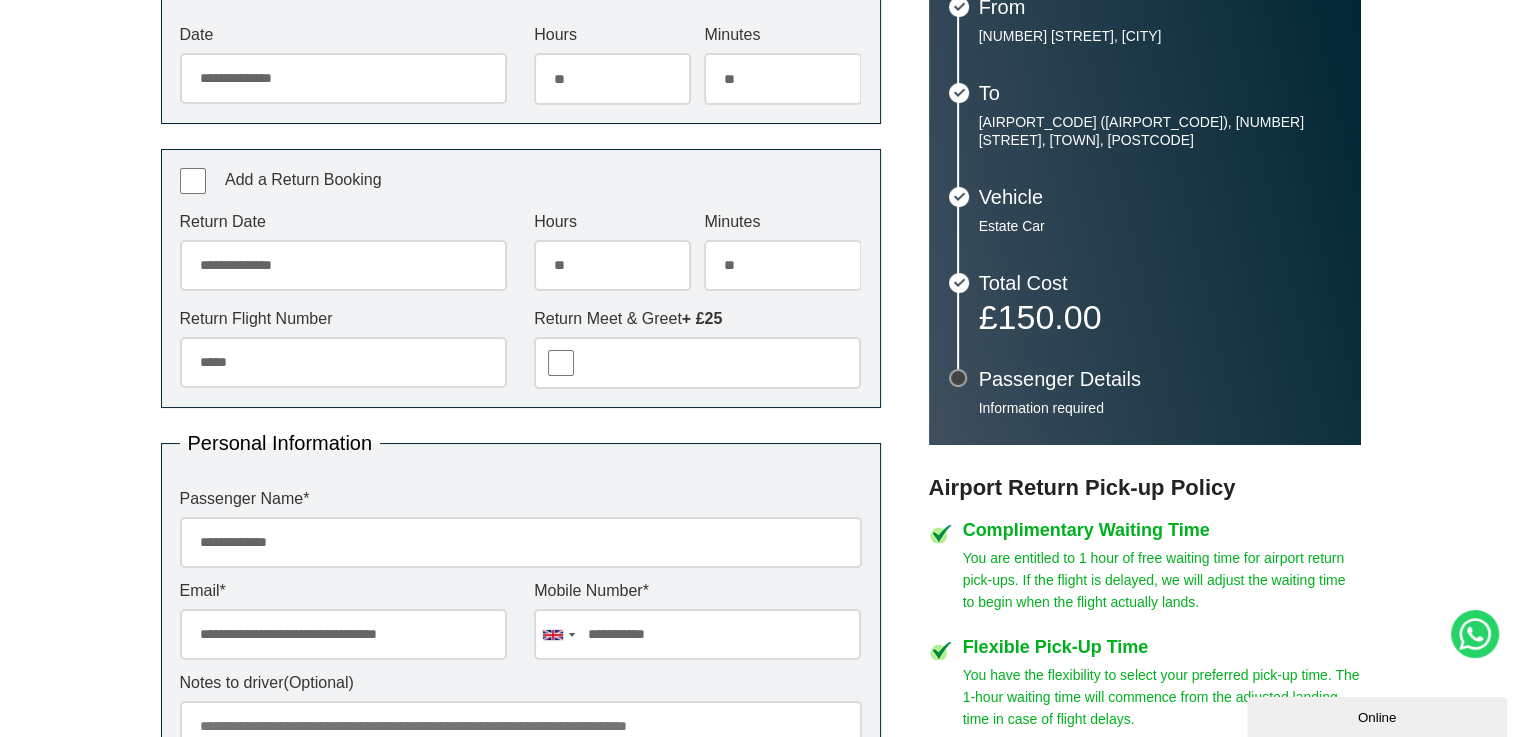 scroll, scrollTop: 1033, scrollLeft: 0, axis: vertical 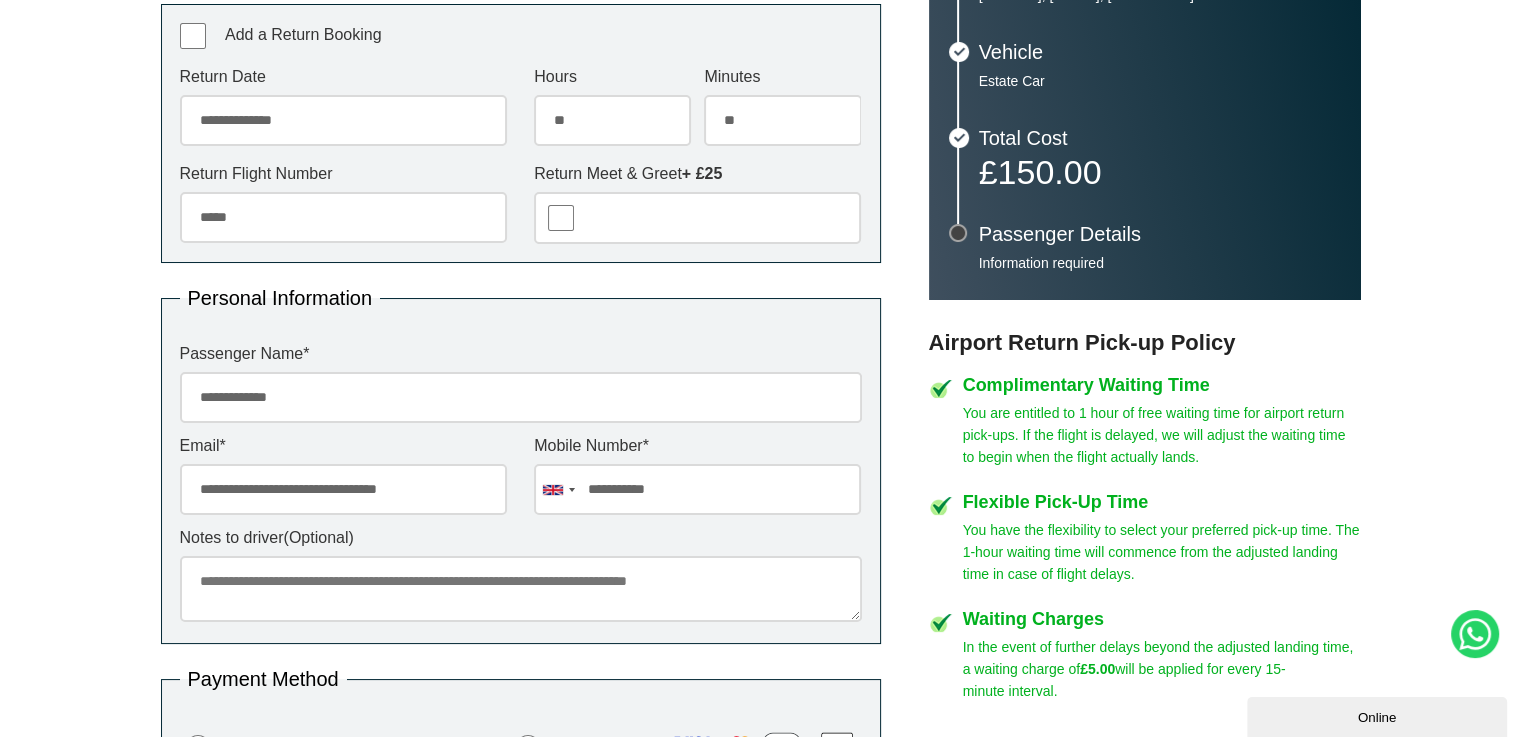 click on "*******
**
**
**
**
**
**
** ** ** ** ** ** ** ** ** ** ** ** ** ** ** ** ** ** ** ** ** ** ** ** ** ** **" at bounding box center (782, 121) 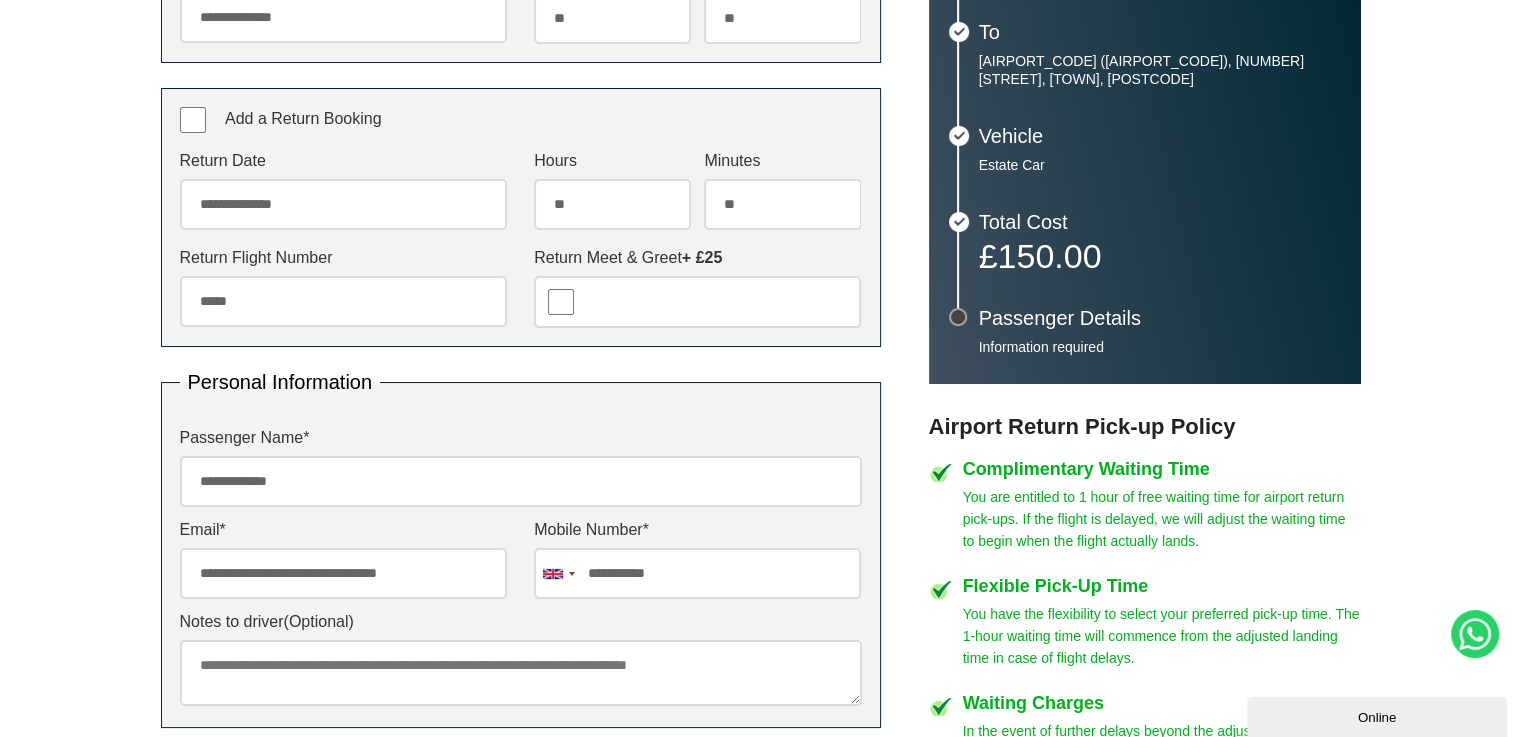 scroll, scrollTop: 462, scrollLeft: 0, axis: vertical 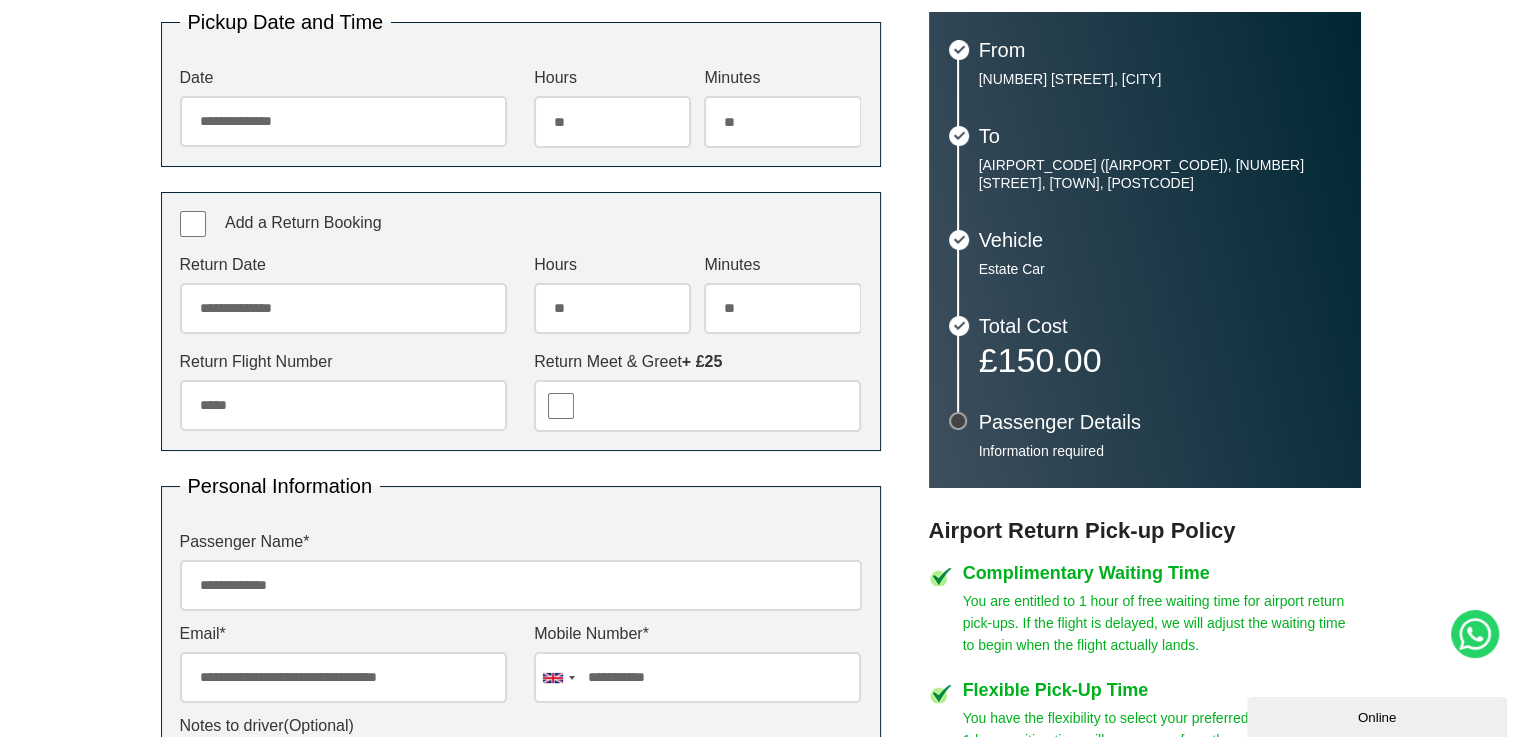 click on "*******
**
**
**
**
**
**
** ** ** ** ** ** ** ** ** ** ** ** ** ** ** ** ** ** ** ** ** ** ** ** ** ** **" at bounding box center (782, 309) 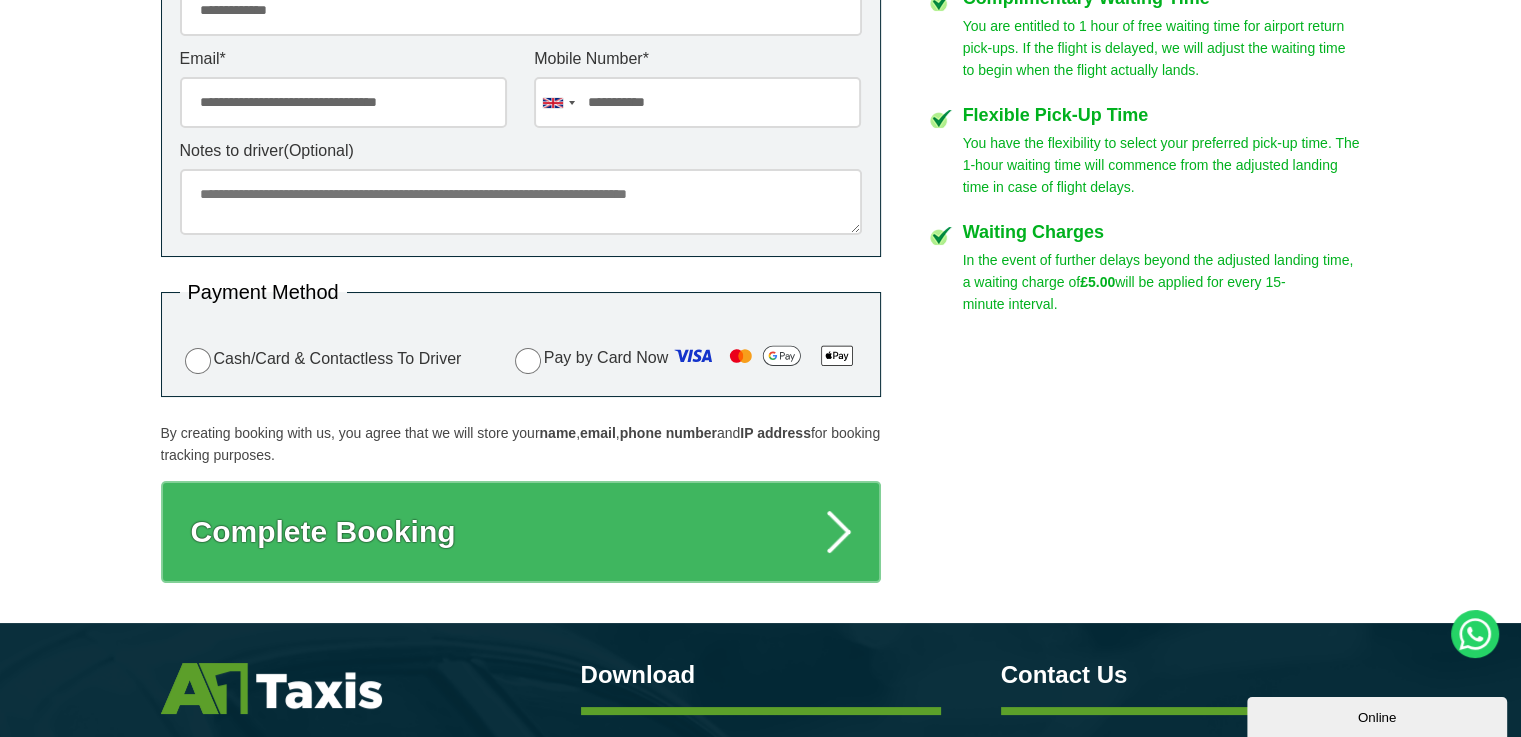scroll, scrollTop: 1067, scrollLeft: 0, axis: vertical 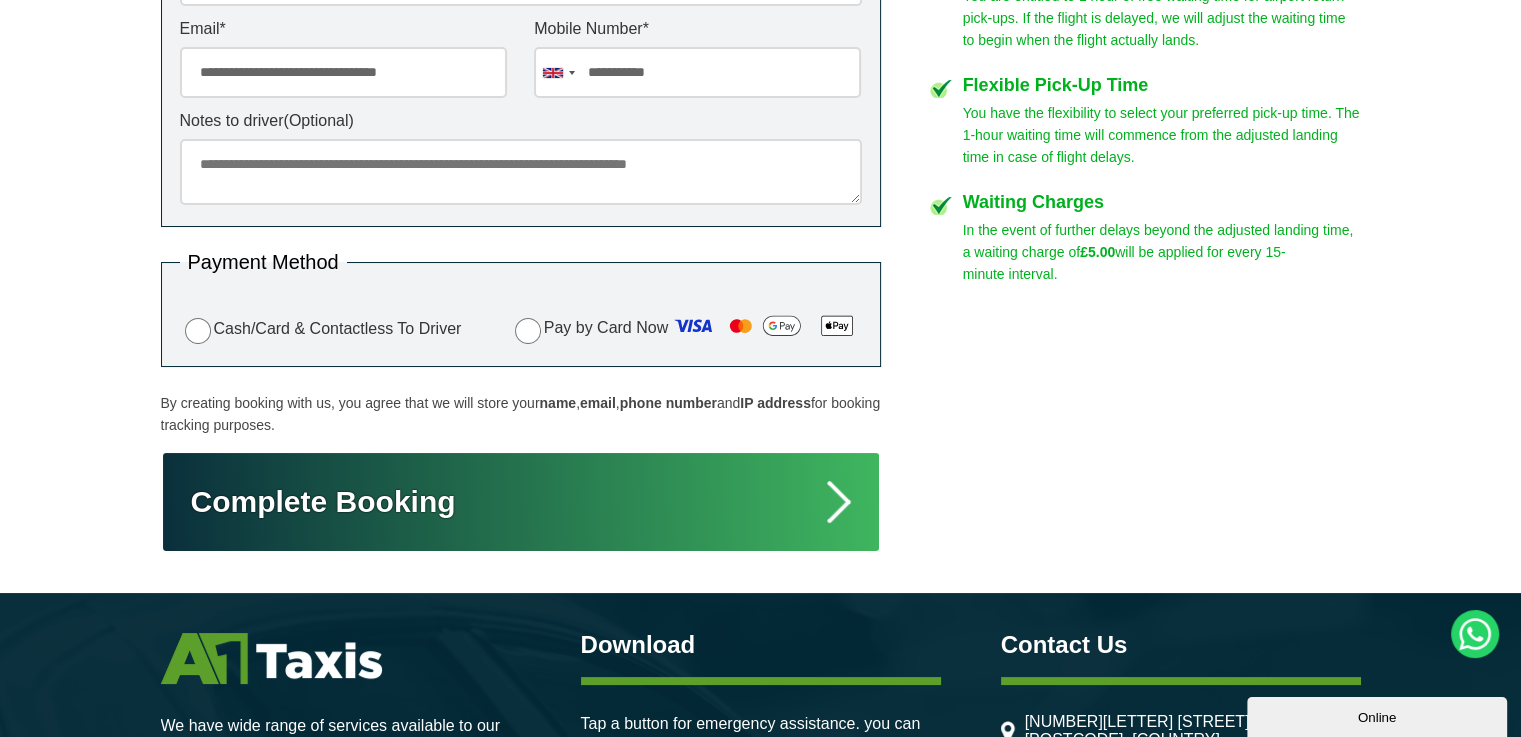 click on "Complete Booking" at bounding box center (521, 502) 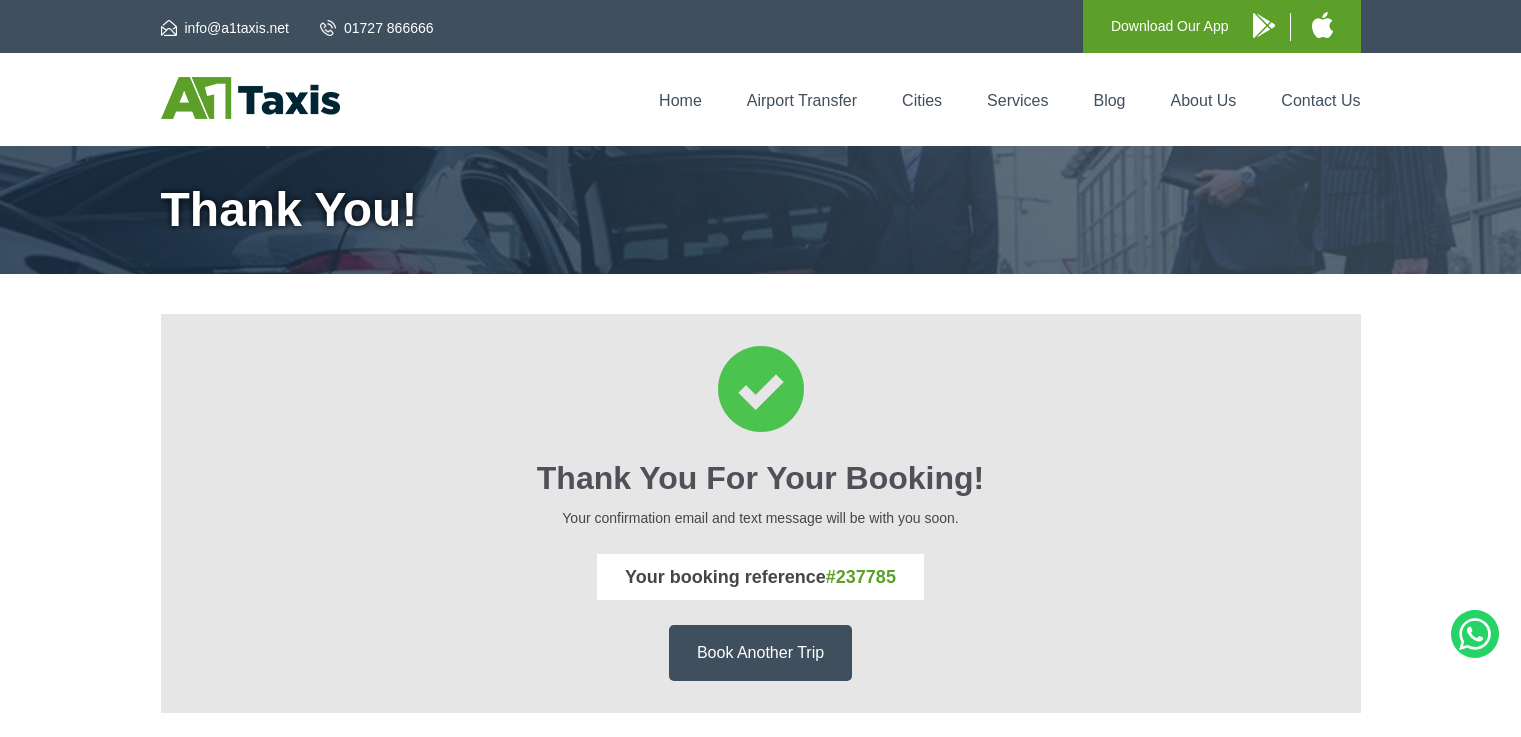 scroll, scrollTop: 0, scrollLeft: 0, axis: both 